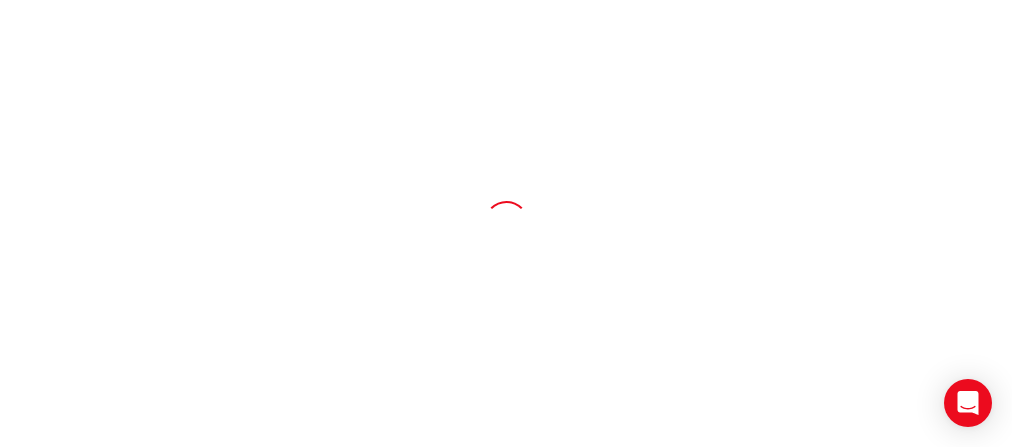 scroll, scrollTop: 0, scrollLeft: 0, axis: both 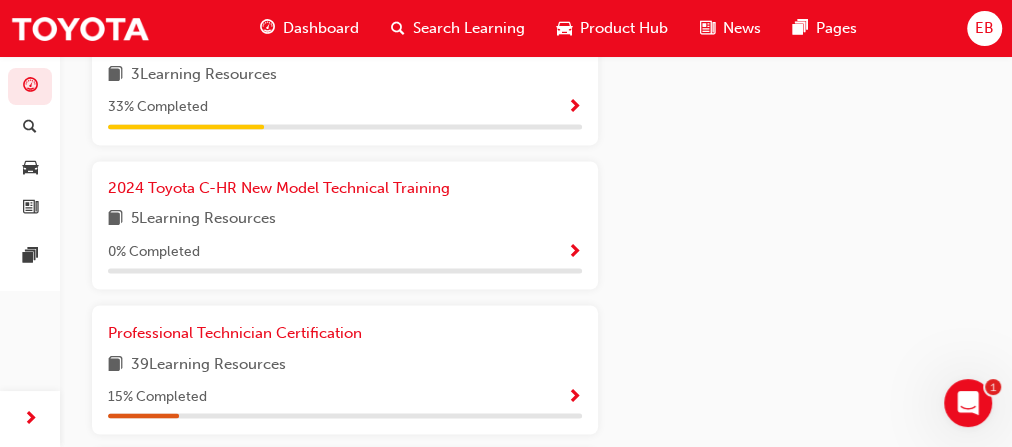click at bounding box center (574, 397) 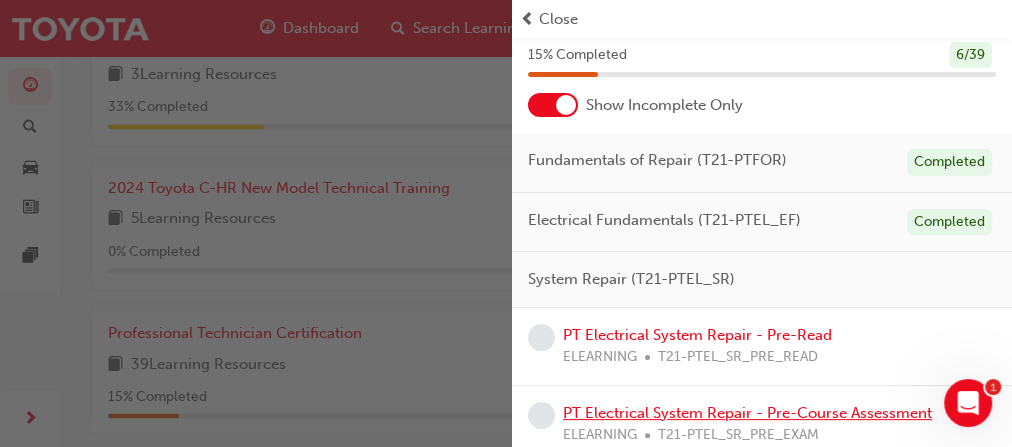 scroll, scrollTop: 160, scrollLeft: 0, axis: vertical 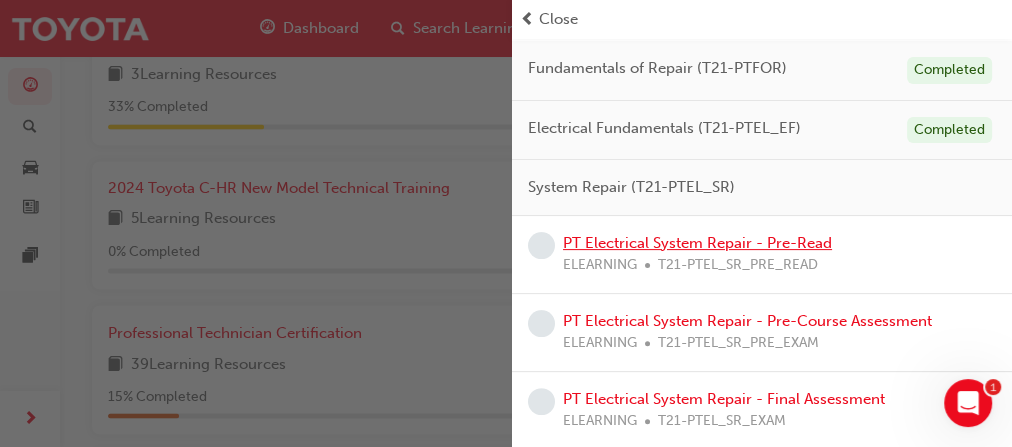 click on "PT Electrical System Repair - Pre-Read" at bounding box center [697, 243] 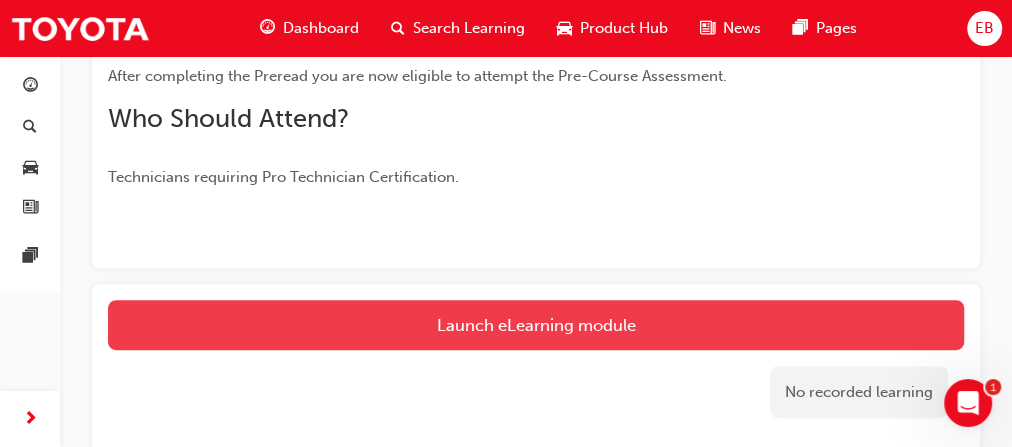 scroll, scrollTop: 480, scrollLeft: 0, axis: vertical 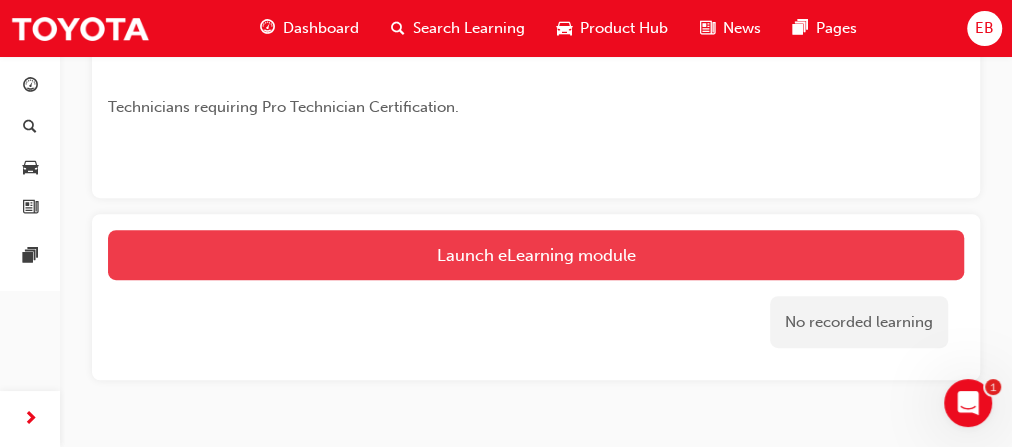 click on "Launch eLearning module" at bounding box center (536, 255) 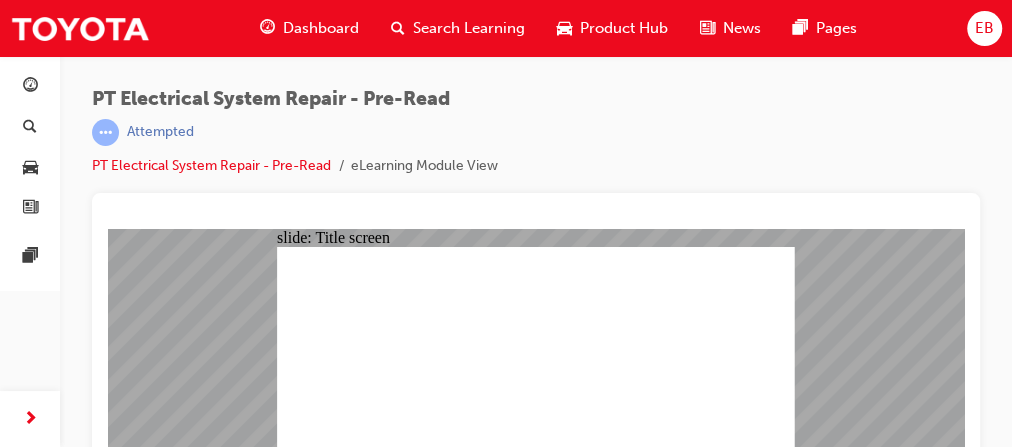 scroll, scrollTop: 55, scrollLeft: 0, axis: vertical 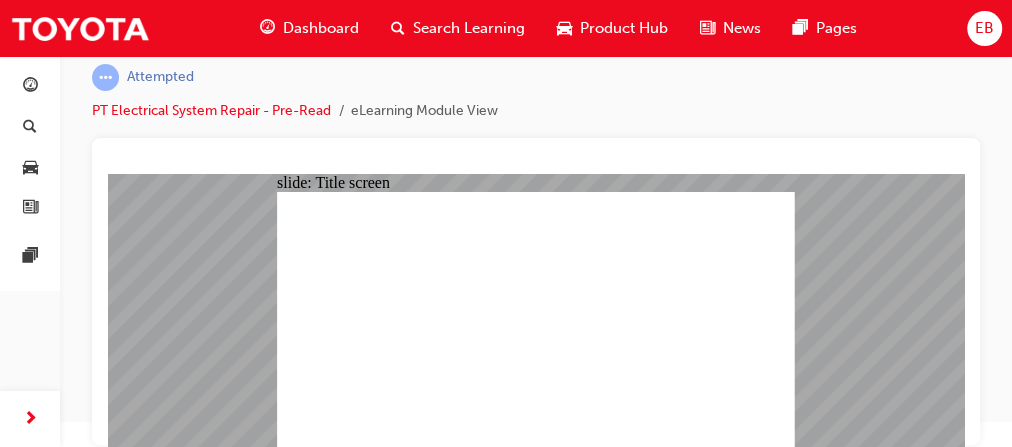 click 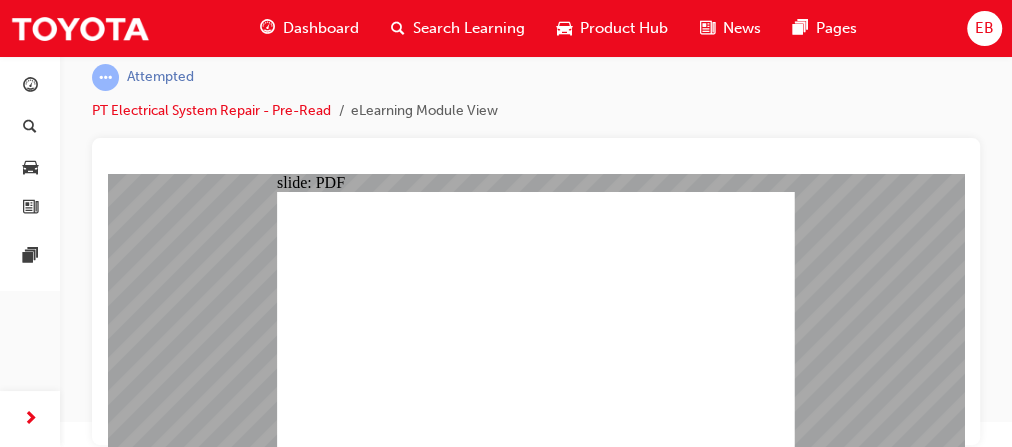 click 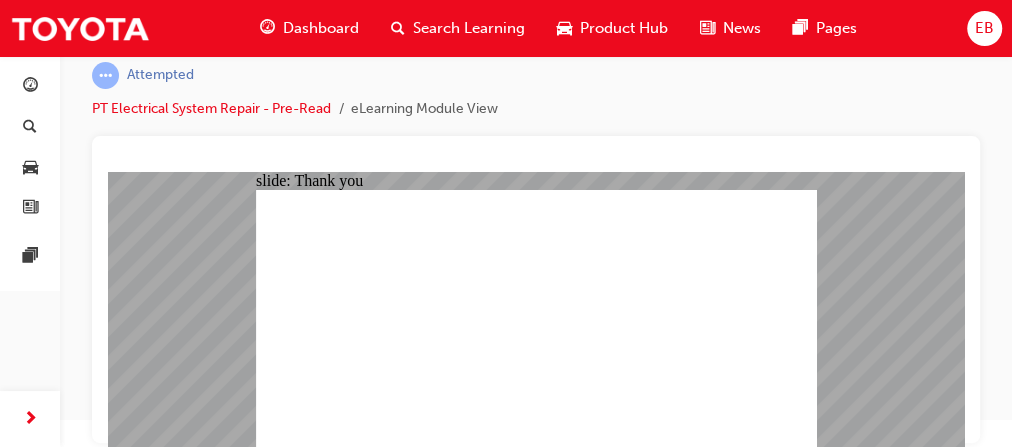 scroll, scrollTop: 55, scrollLeft: 0, axis: vertical 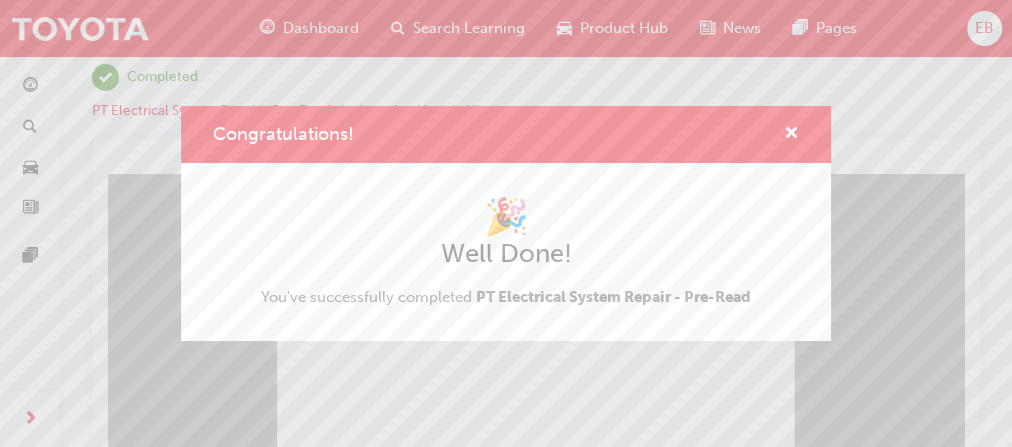 click on "Congratulations! 🎉 Well Done! You've successfully completed   PT Electrical System Repair - Pre-Read" at bounding box center (506, 223) 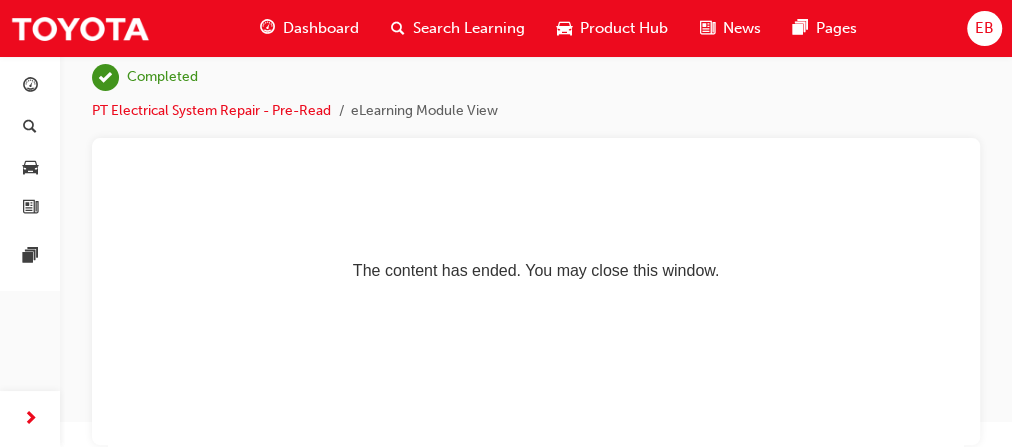 scroll, scrollTop: 0, scrollLeft: 0, axis: both 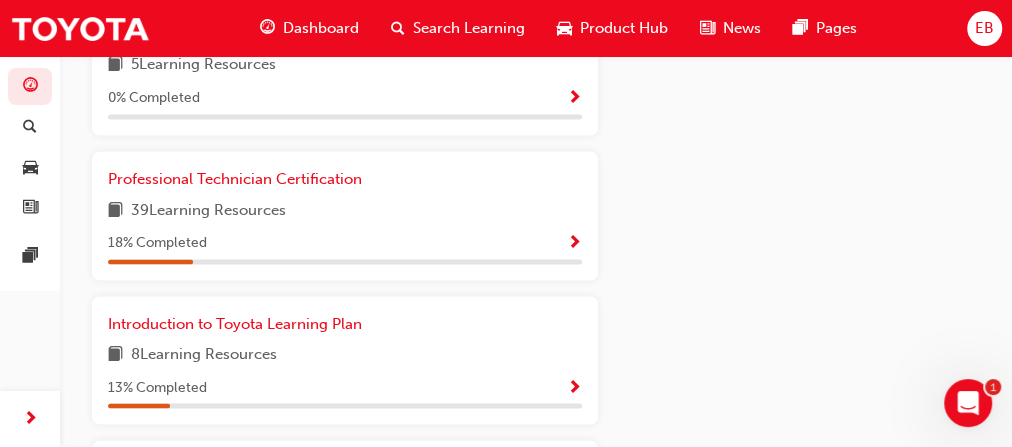 click at bounding box center (574, 388) 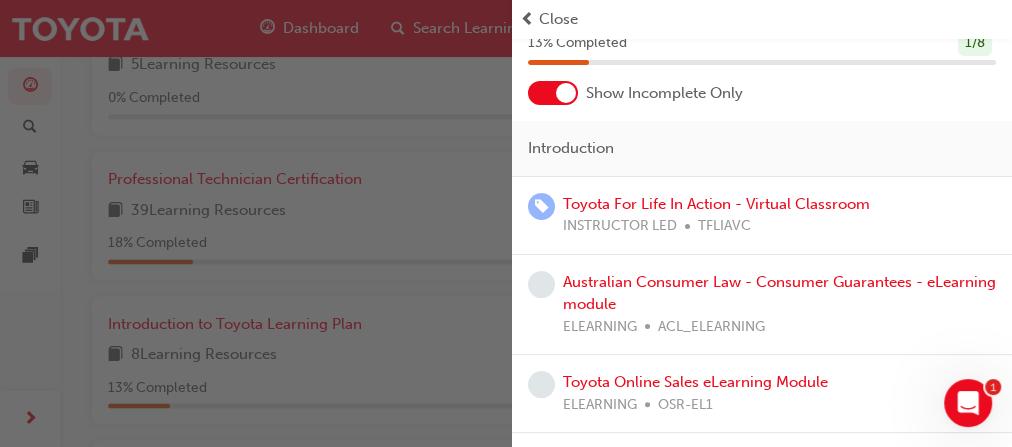 scroll, scrollTop: 0, scrollLeft: 0, axis: both 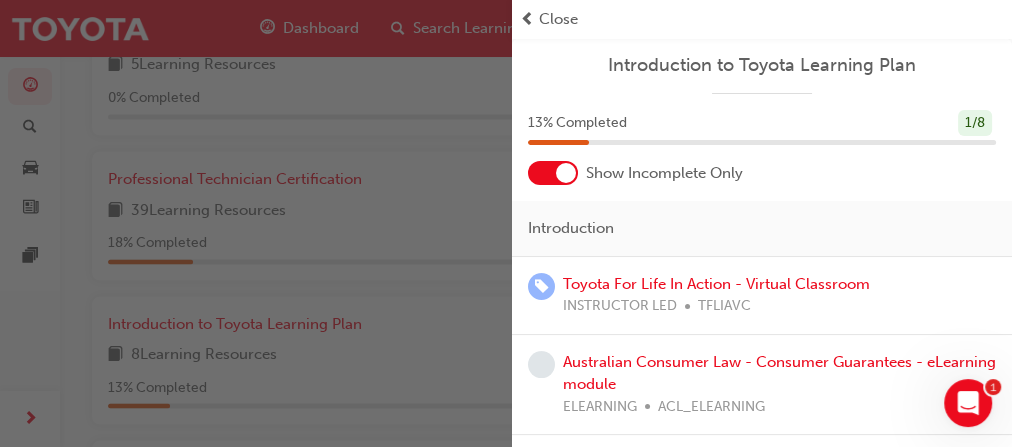 click at bounding box center (256, 223) 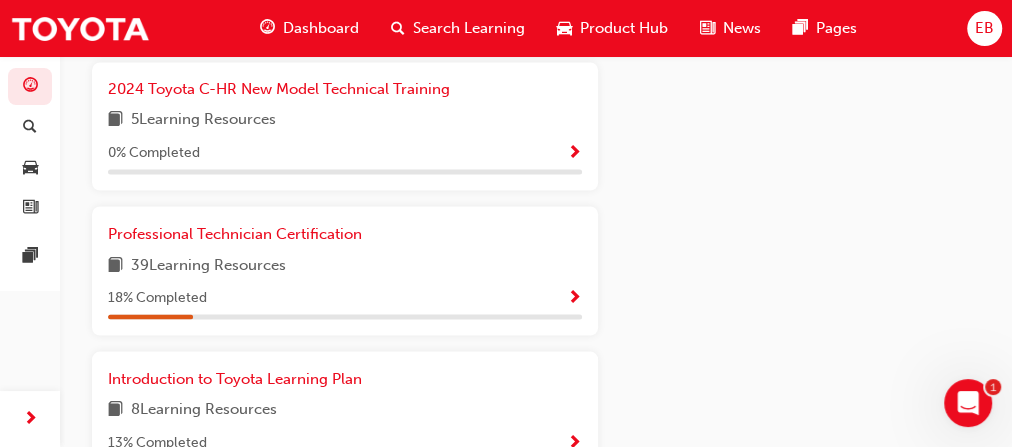scroll, scrollTop: 1588, scrollLeft: 0, axis: vertical 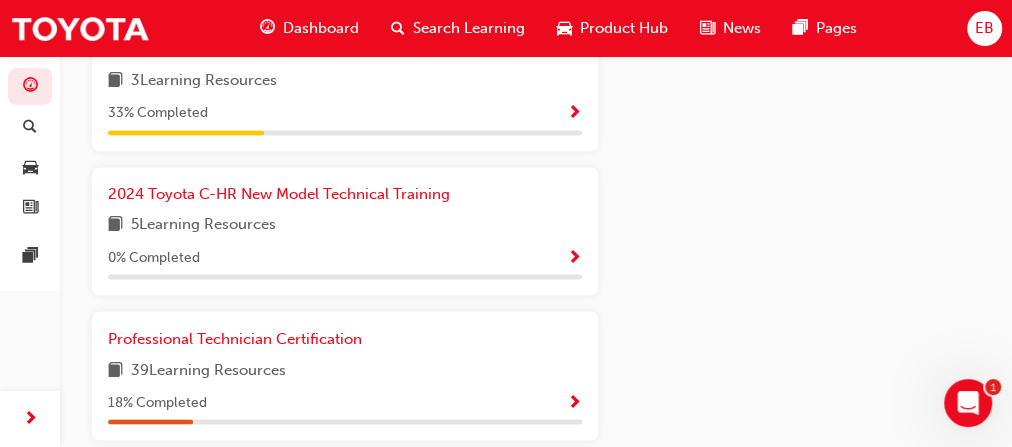 click at bounding box center [574, 403] 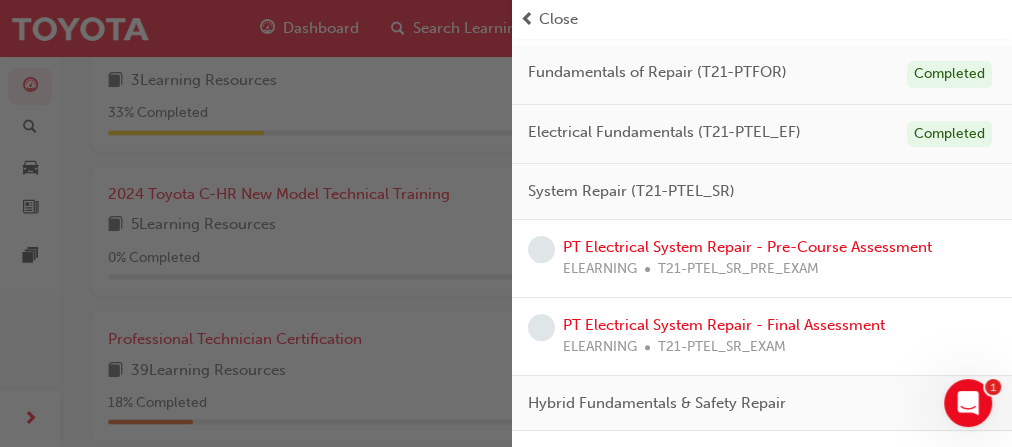 scroll, scrollTop: 160, scrollLeft: 0, axis: vertical 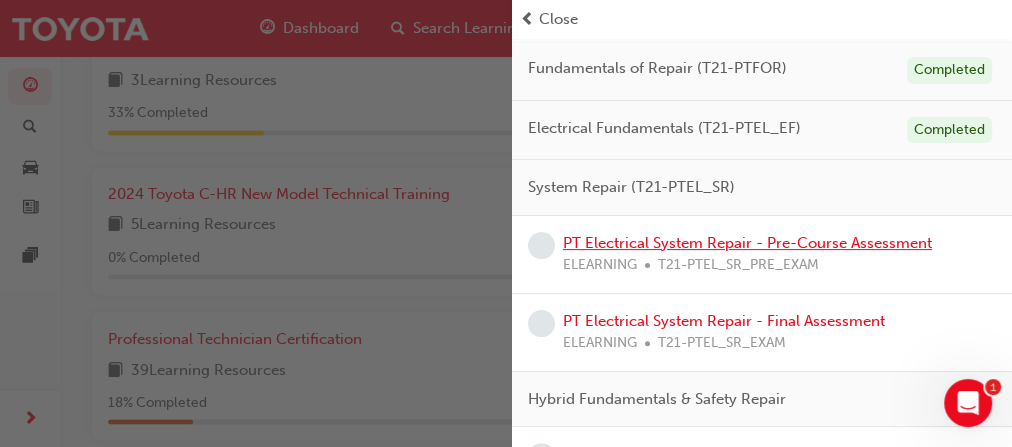 click on "PT Electrical System Repair - Pre-Course Assessment" at bounding box center [747, 243] 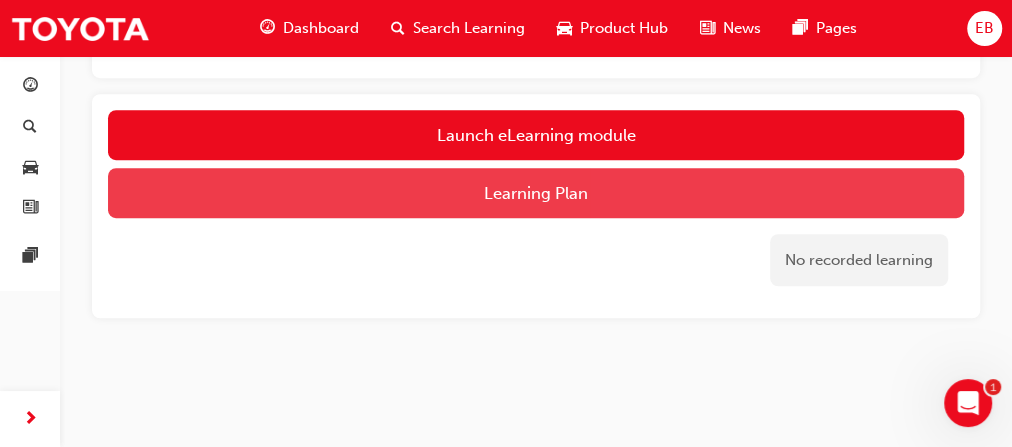 scroll, scrollTop: 624, scrollLeft: 0, axis: vertical 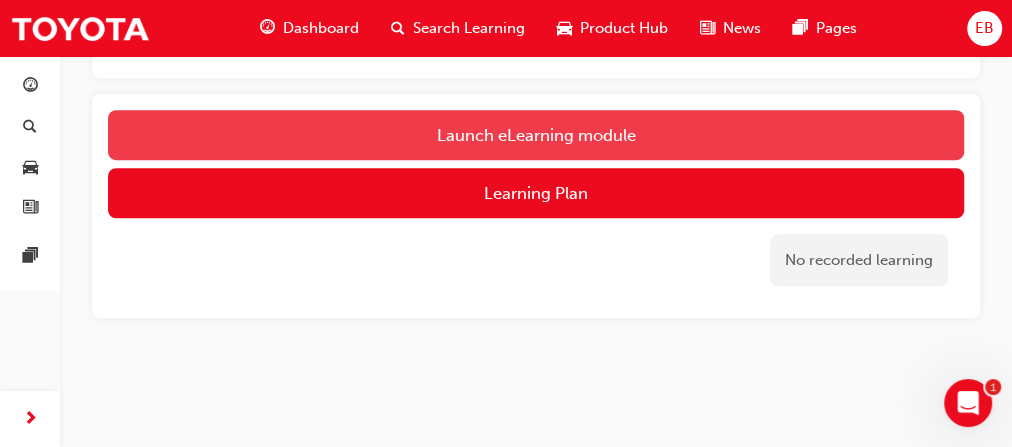 click on "Launch eLearning module" at bounding box center (536, 135) 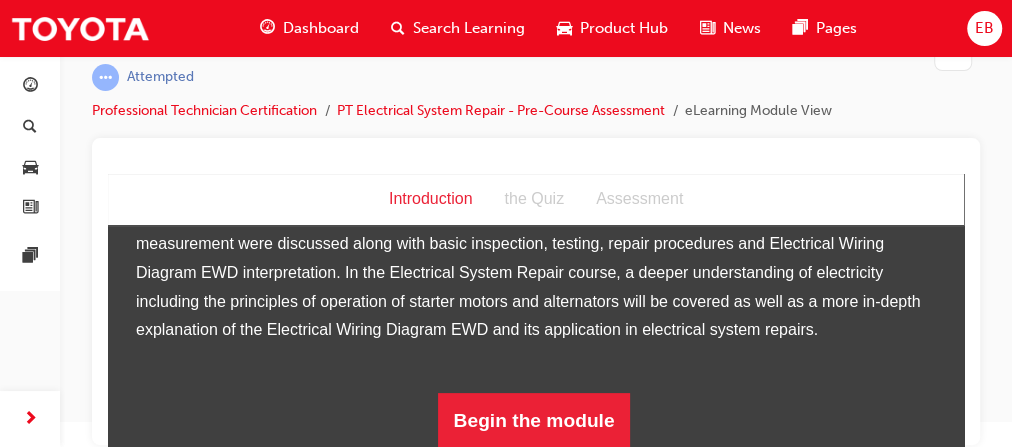 scroll, scrollTop: 449, scrollLeft: 0, axis: vertical 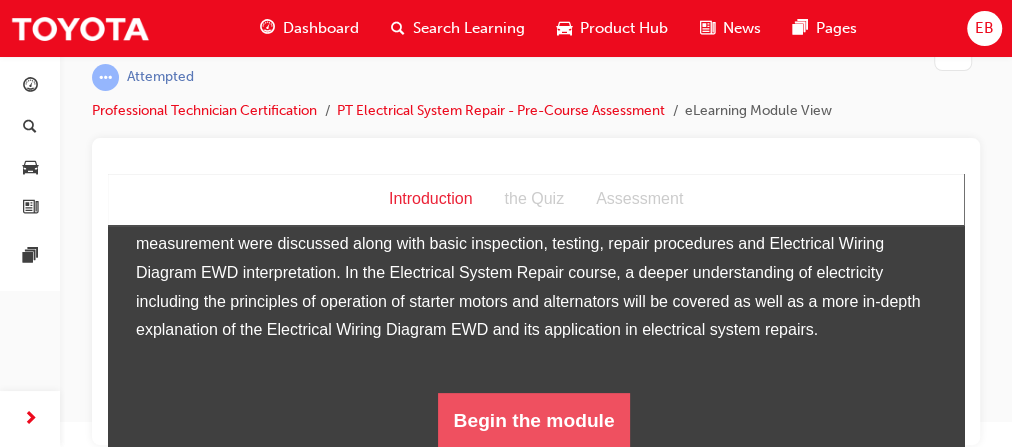 click on "Begin the module" at bounding box center (534, 421) 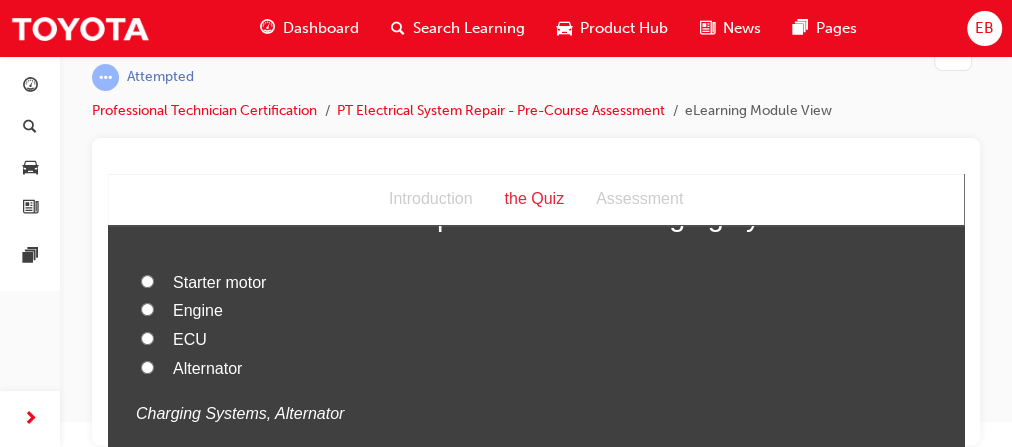 scroll, scrollTop: 160, scrollLeft: 0, axis: vertical 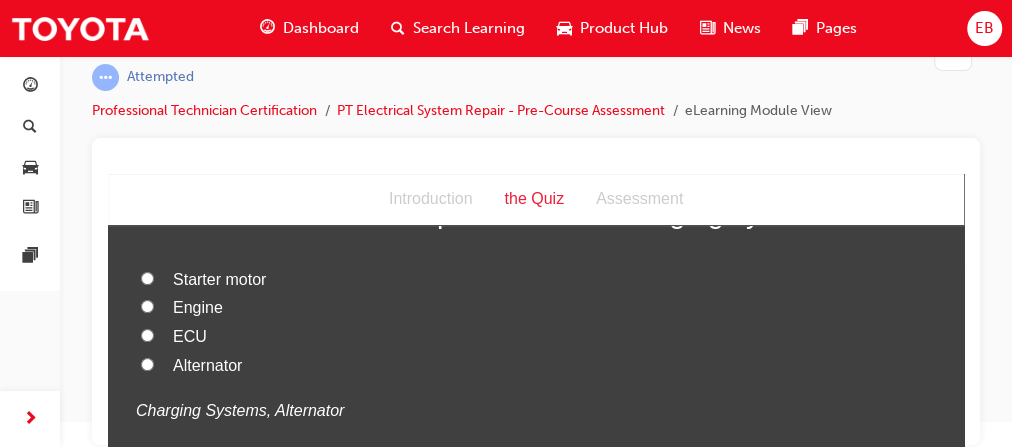 click on "Alternator" at bounding box center [536, 366] 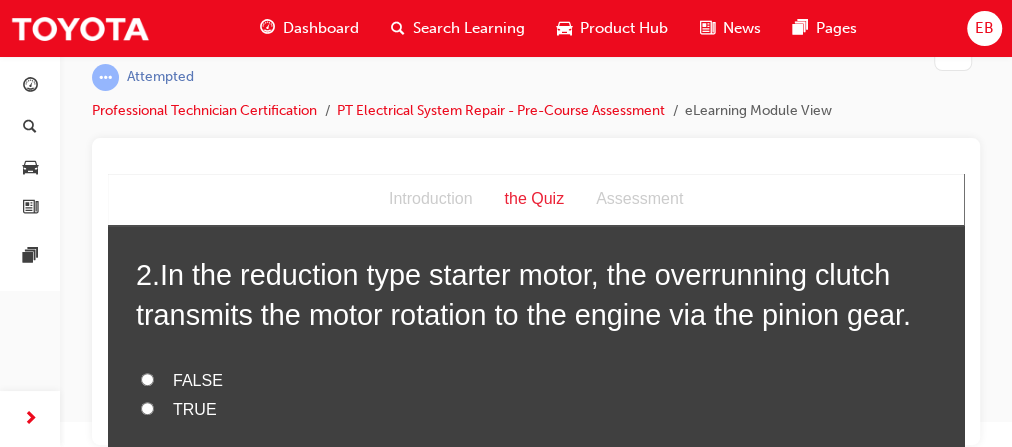 scroll, scrollTop: 560, scrollLeft: 0, axis: vertical 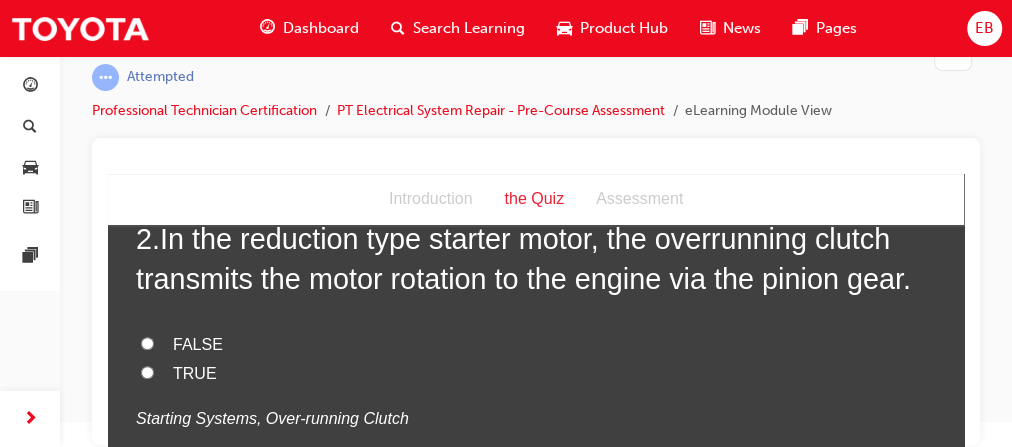 click on "TRUE" at bounding box center (195, 373) 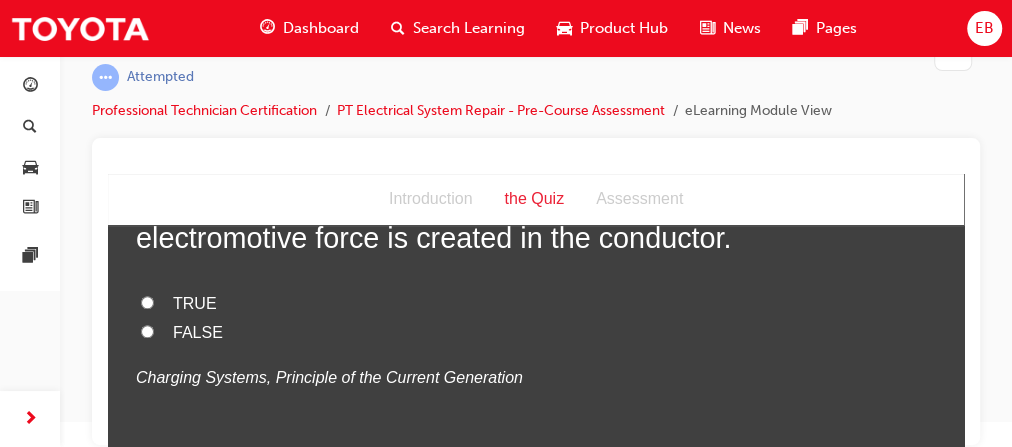 scroll, scrollTop: 1040, scrollLeft: 0, axis: vertical 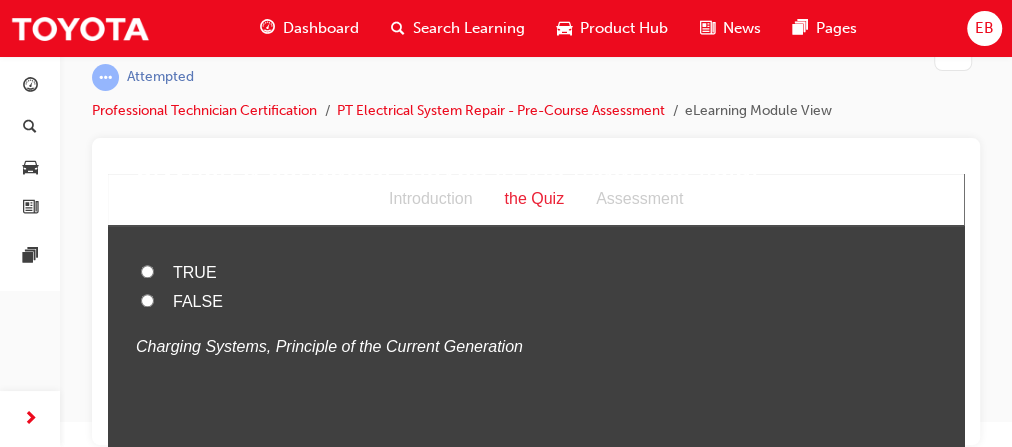 click on "TRUE" at bounding box center (536, 273) 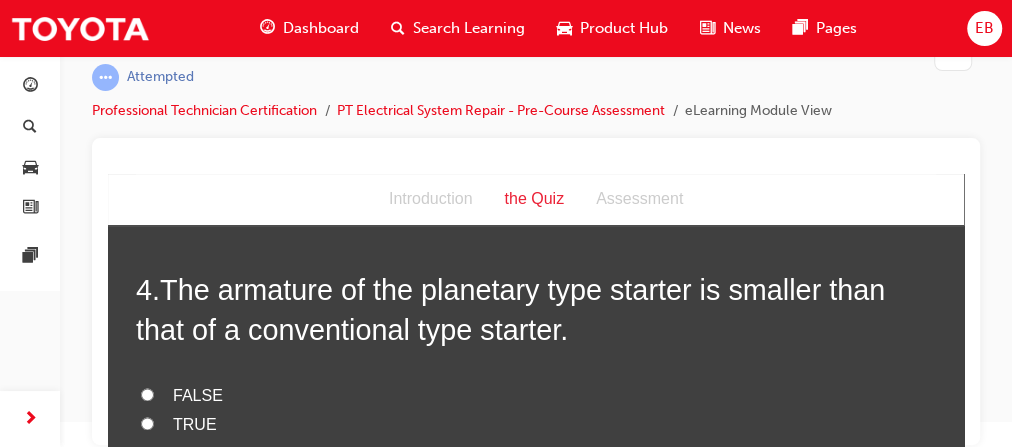 scroll, scrollTop: 1360, scrollLeft: 0, axis: vertical 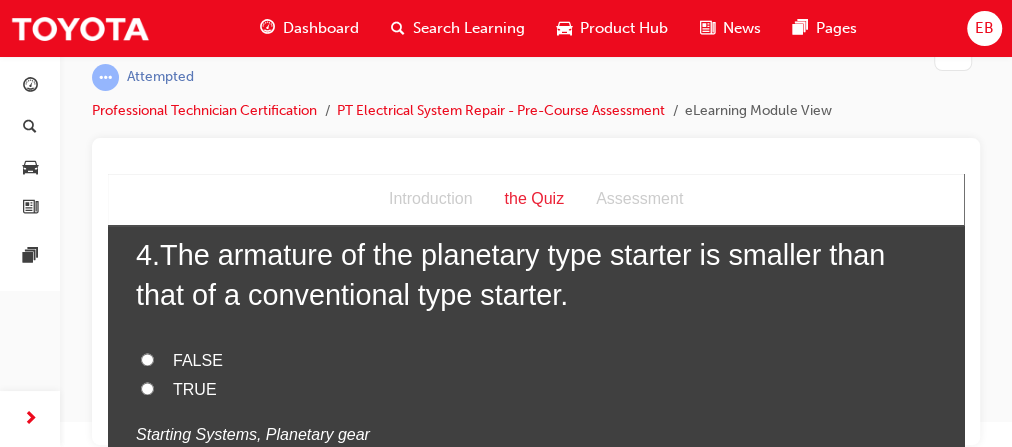 click on "TRUE" at bounding box center (195, 389) 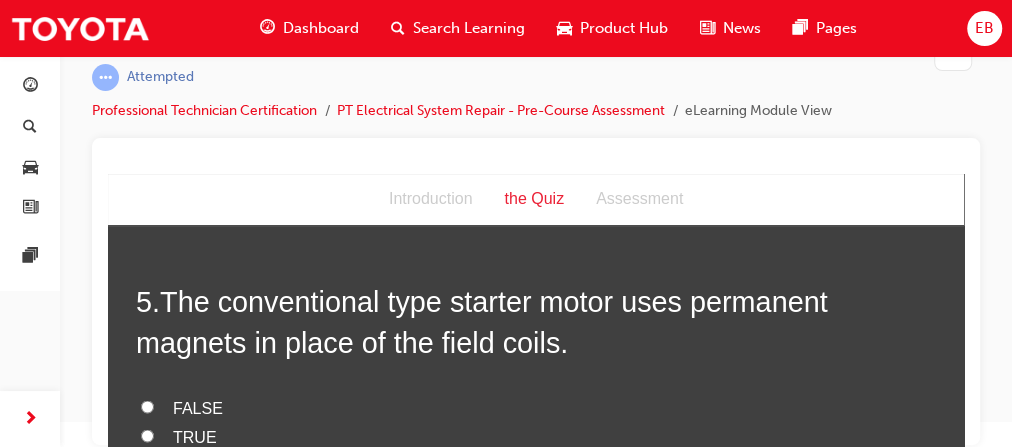 scroll, scrollTop: 1760, scrollLeft: 0, axis: vertical 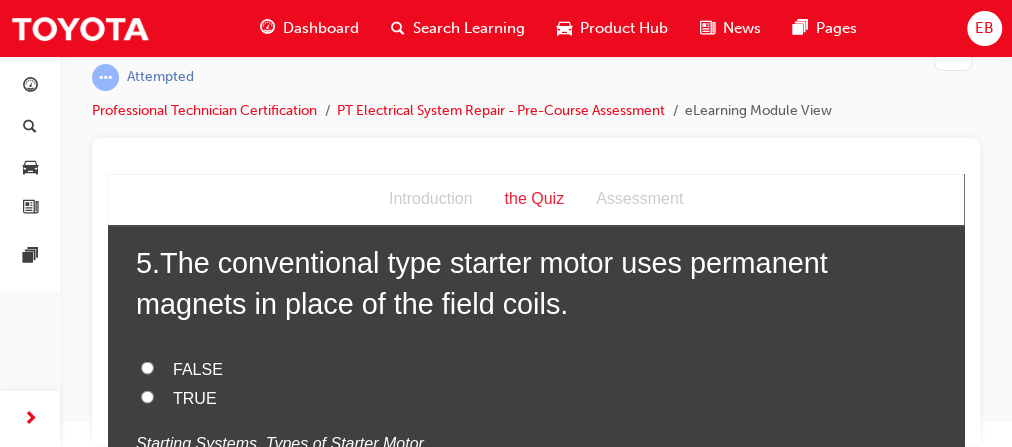click on "TRUE" at bounding box center (536, 398) 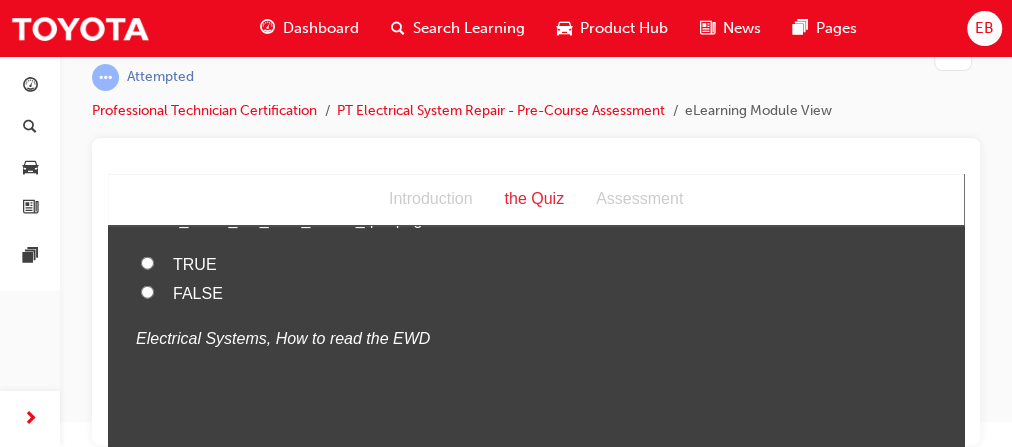 scroll, scrollTop: 2320, scrollLeft: 0, axis: vertical 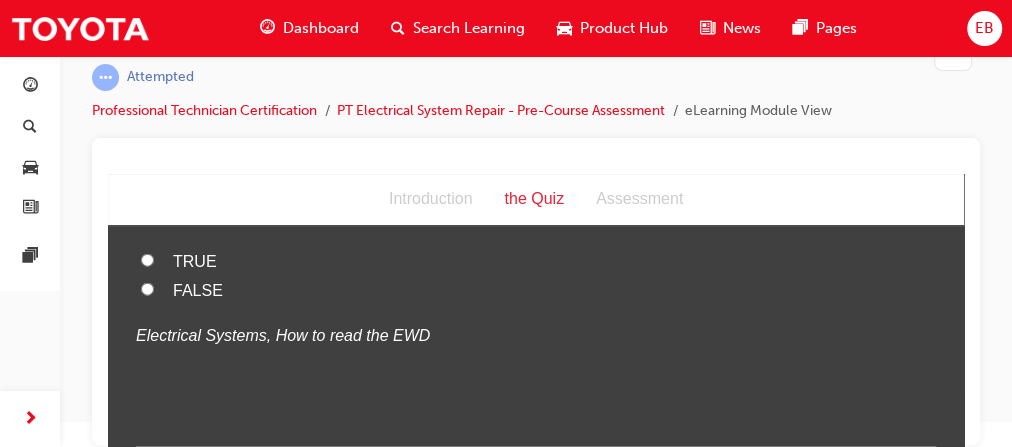 click on "TRUE" at bounding box center (536, 262) 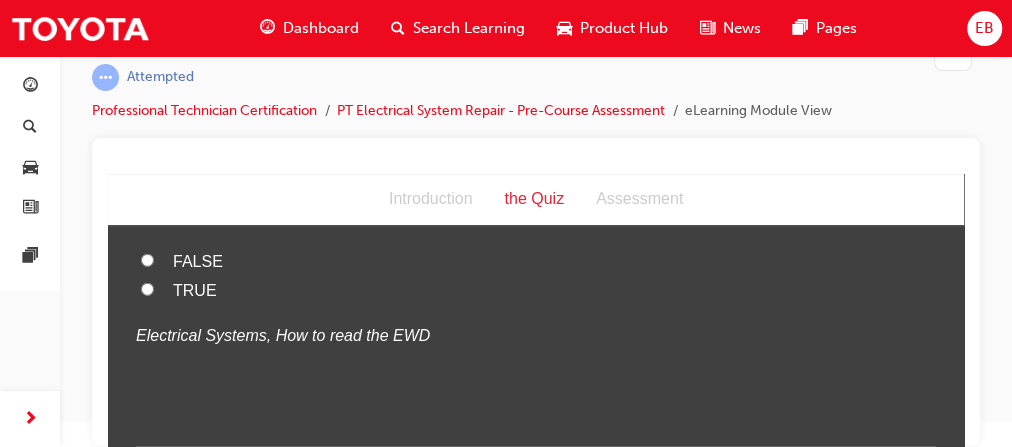 scroll, scrollTop: 2800, scrollLeft: 0, axis: vertical 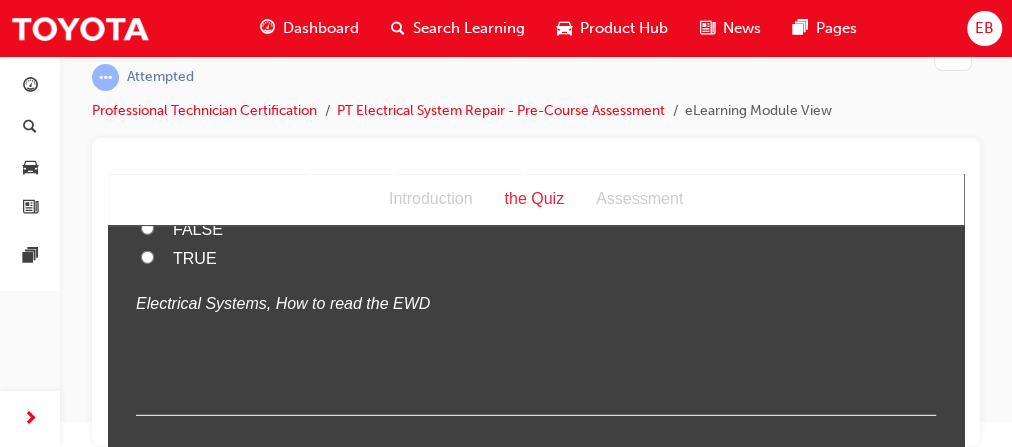 click on "TRUE" at bounding box center (536, 259) 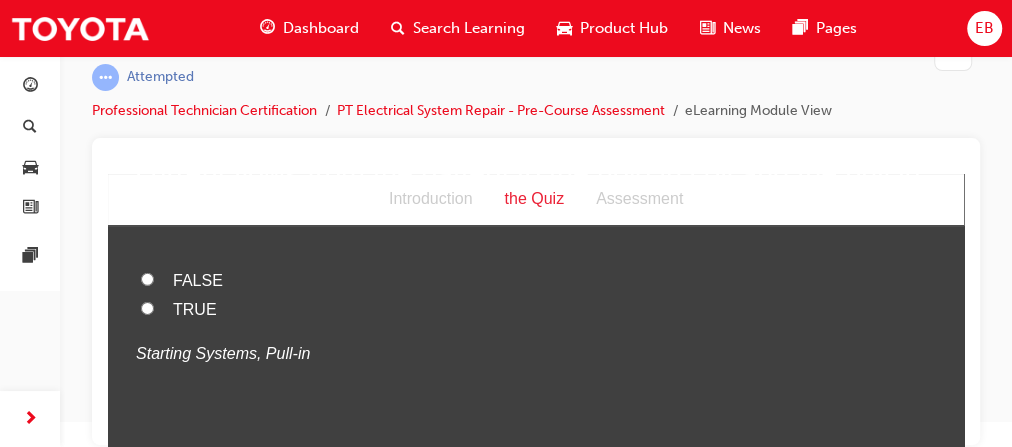 scroll, scrollTop: 3200, scrollLeft: 0, axis: vertical 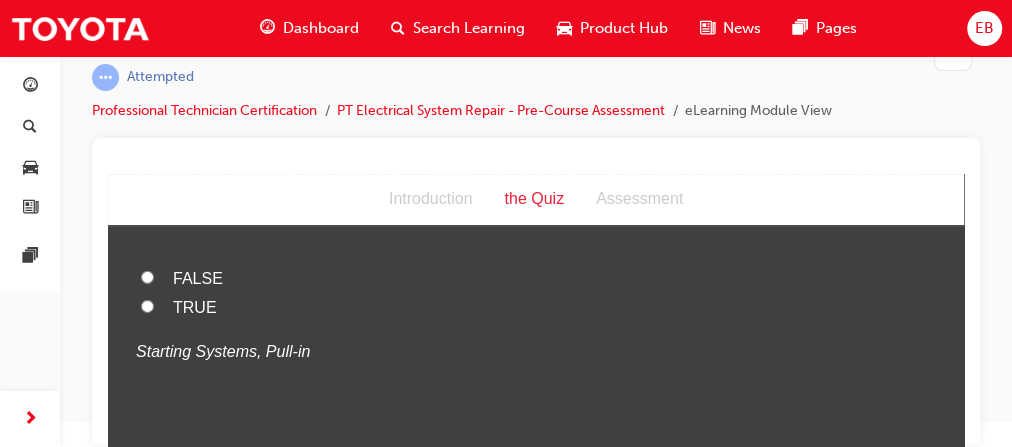 click on "TRUE" at bounding box center [195, 307] 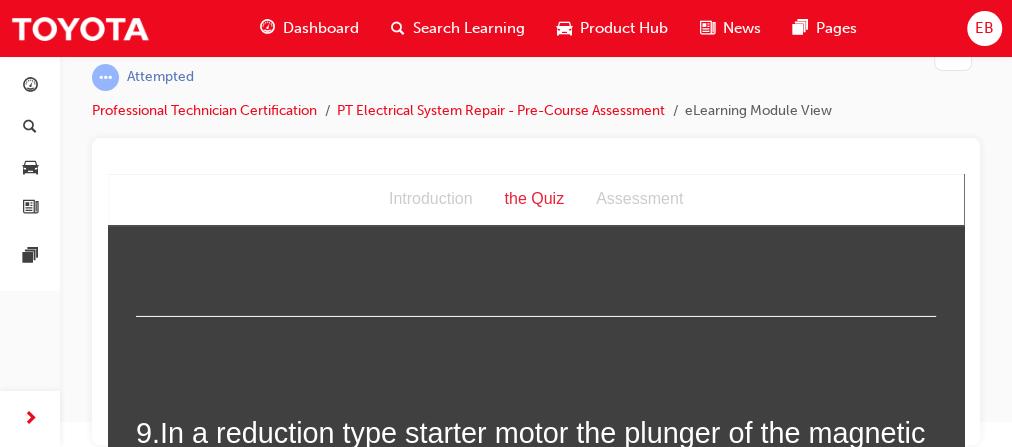 scroll, scrollTop: 3360, scrollLeft: 0, axis: vertical 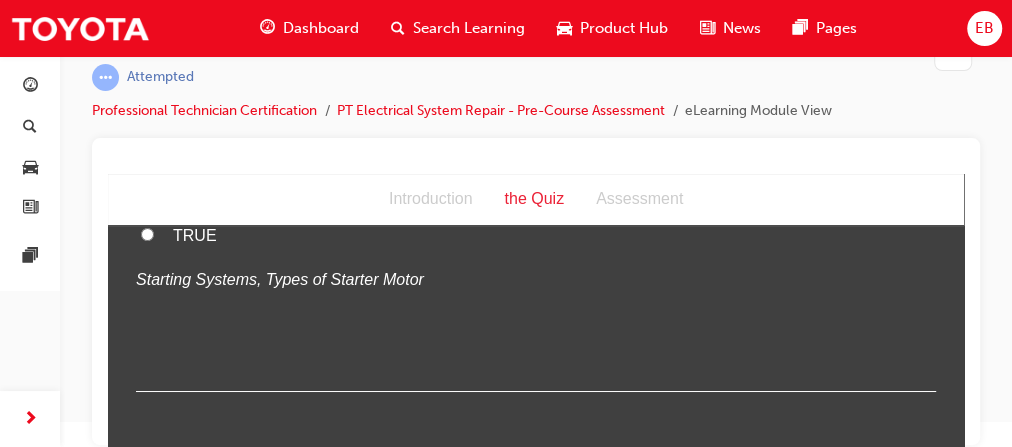click on "TRUE" at bounding box center [147, 234] 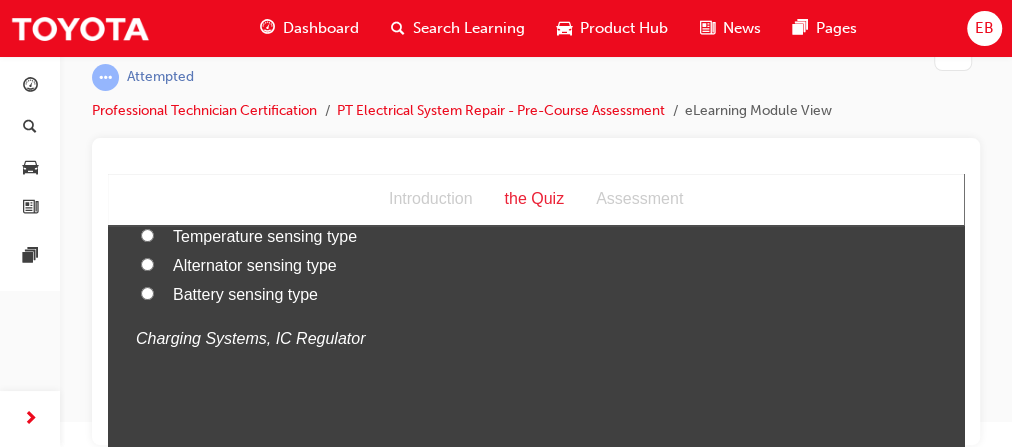 scroll, scrollTop: 4160, scrollLeft: 0, axis: vertical 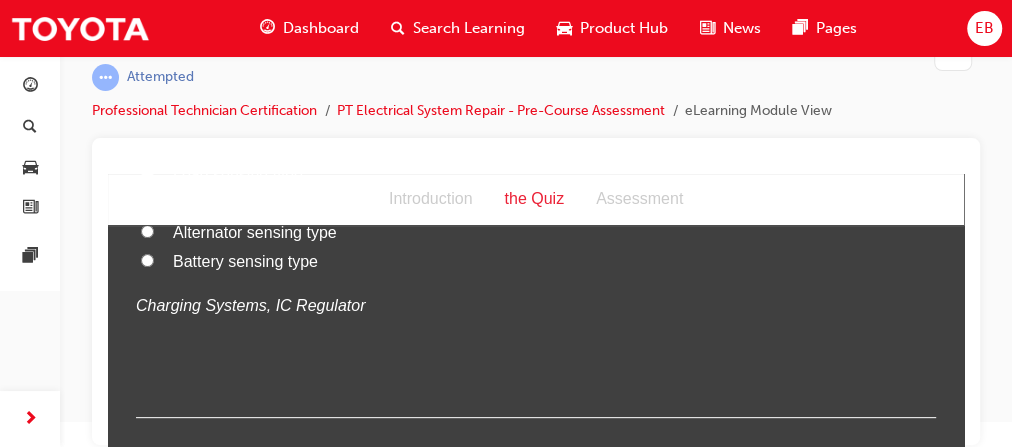 click on "Battery sensing type" at bounding box center [147, 260] 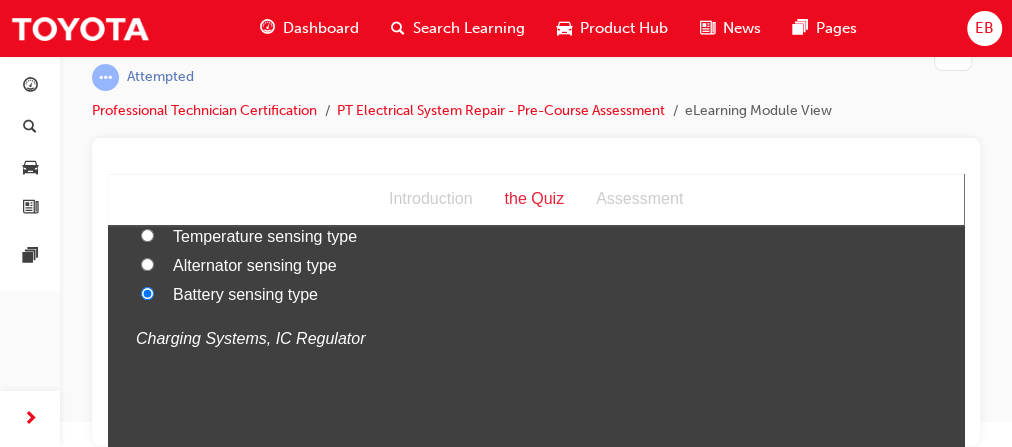 scroll, scrollTop: 4160, scrollLeft: 0, axis: vertical 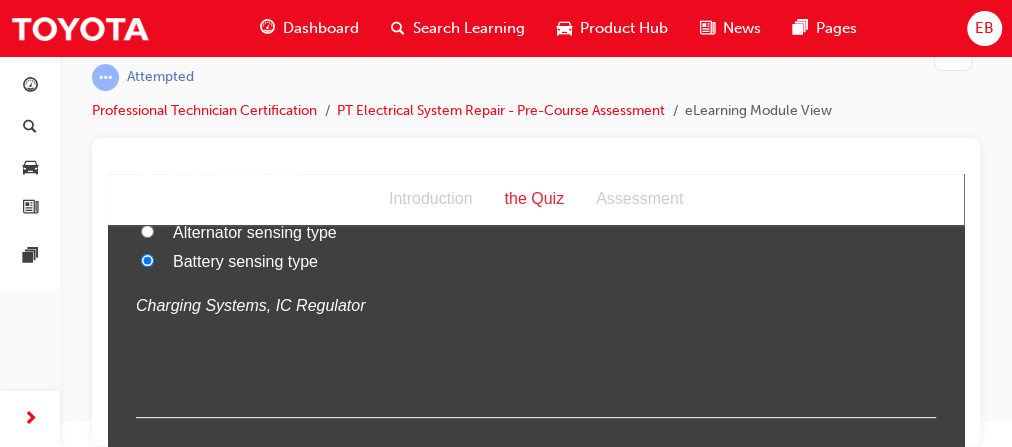 click on "Alternator sensing type" at bounding box center (255, 232) 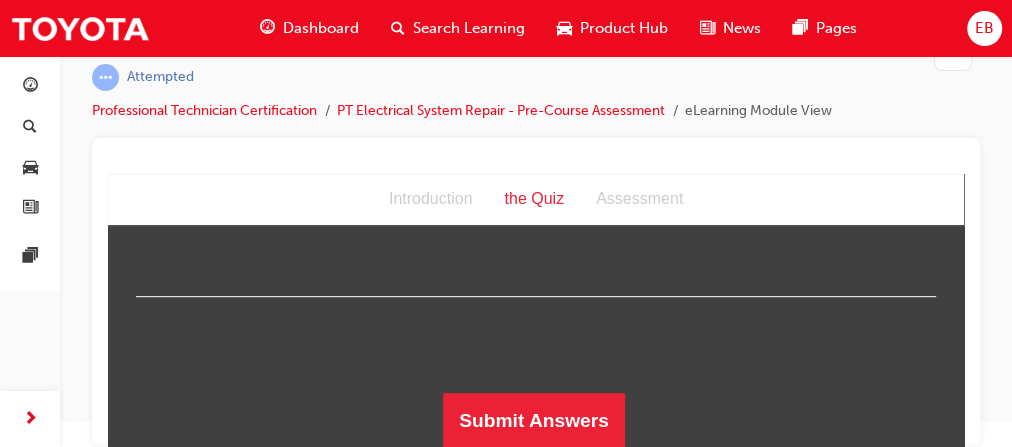 scroll, scrollTop: 4403, scrollLeft: 0, axis: vertical 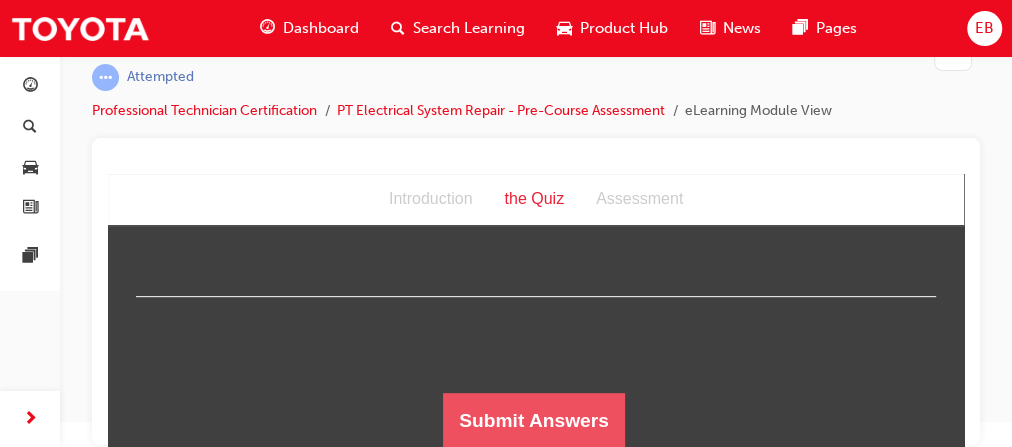 click on "Submit Answers" at bounding box center [534, 421] 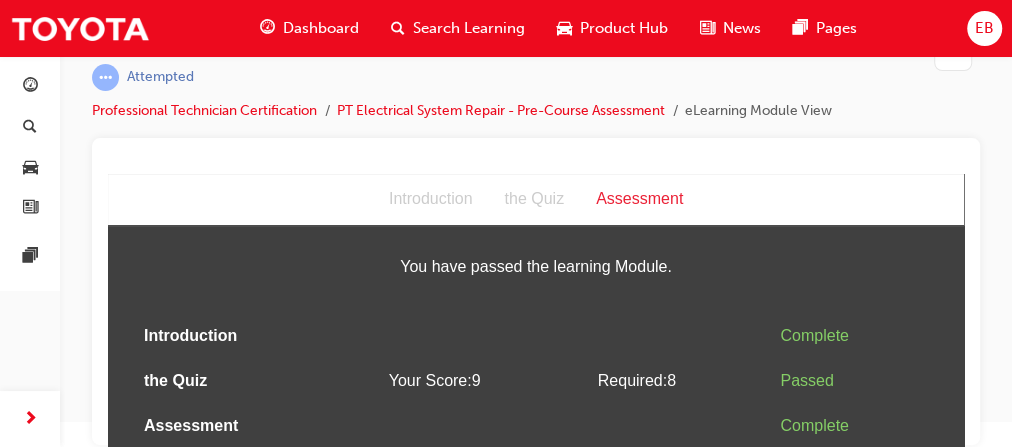 scroll, scrollTop: 0, scrollLeft: 0, axis: both 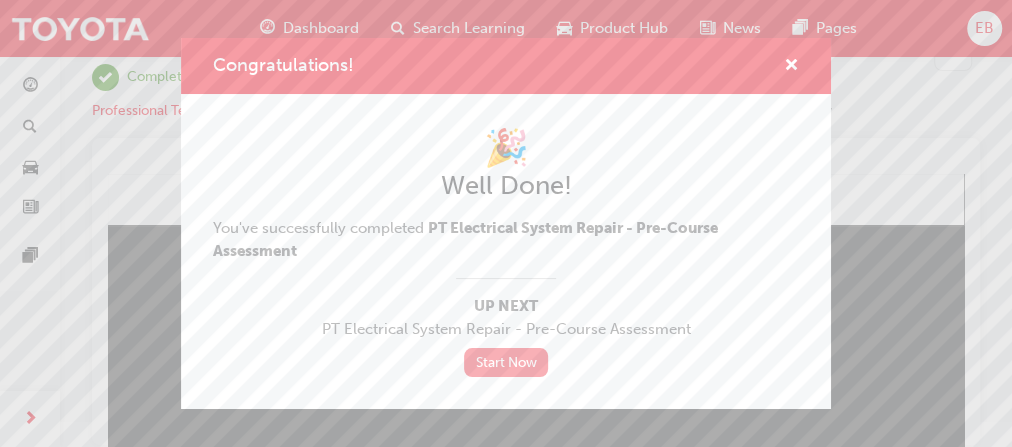 click on "Start Now" at bounding box center [506, 362] 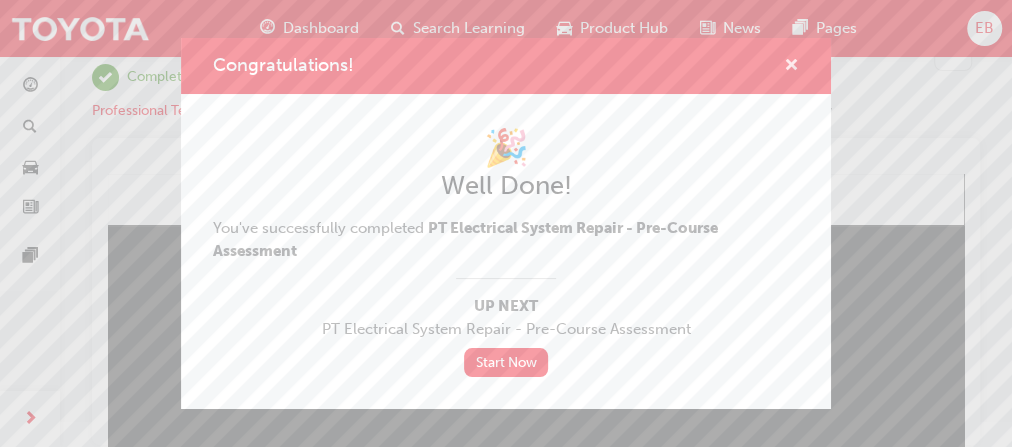click at bounding box center (791, 67) 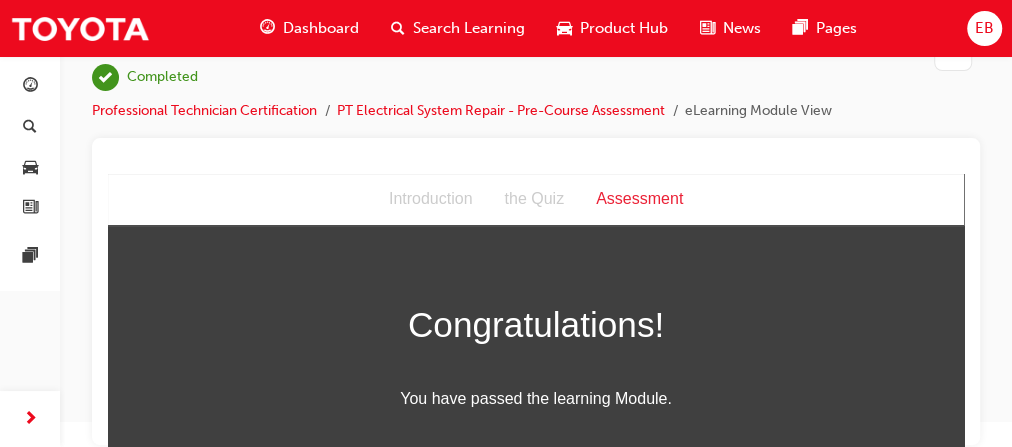 click on "Dashboard" at bounding box center (321, 28) 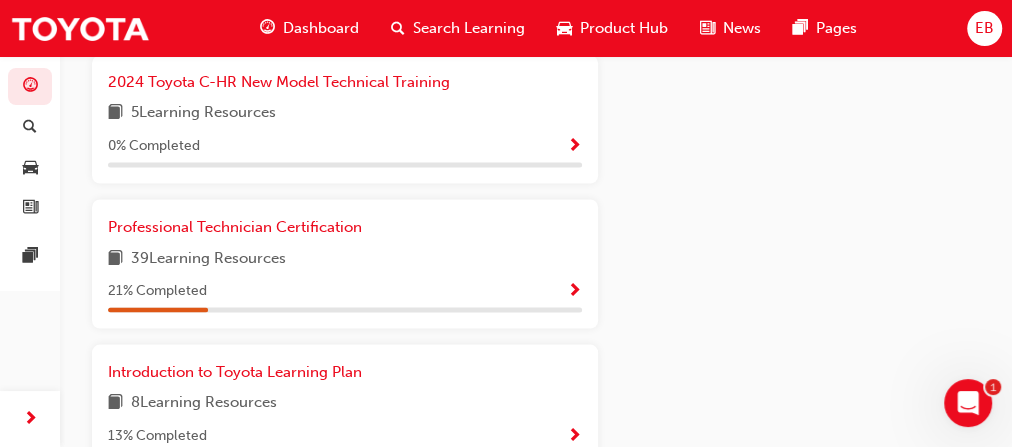 scroll, scrollTop: 1620, scrollLeft: 0, axis: vertical 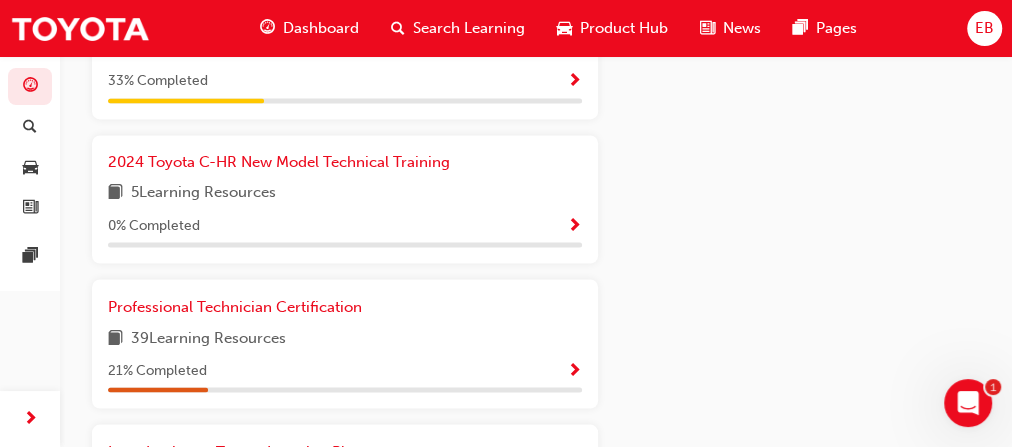 click at bounding box center (574, 371) 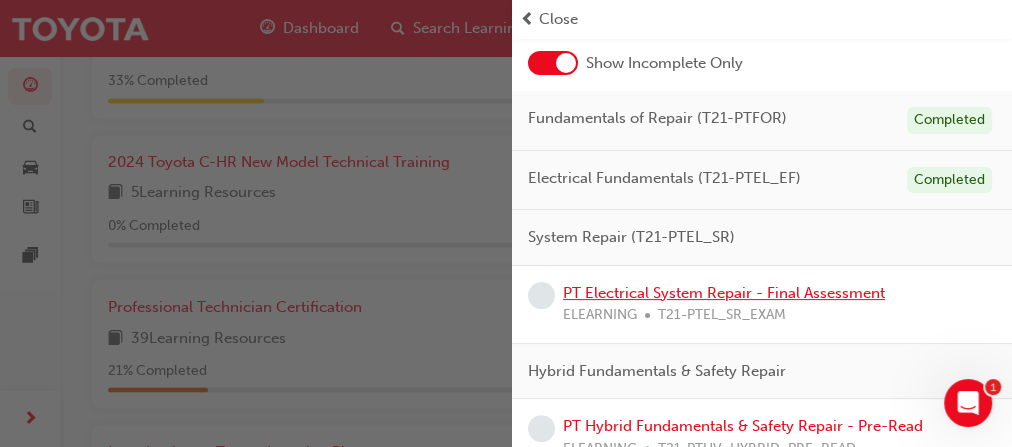 scroll, scrollTop: 160, scrollLeft: 0, axis: vertical 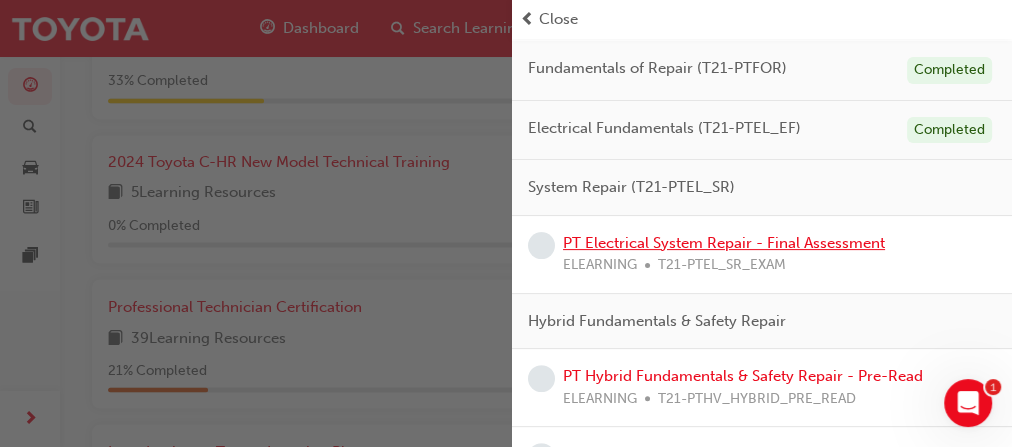 click on "PT Electrical System Repair - Final Assessment" at bounding box center [724, 243] 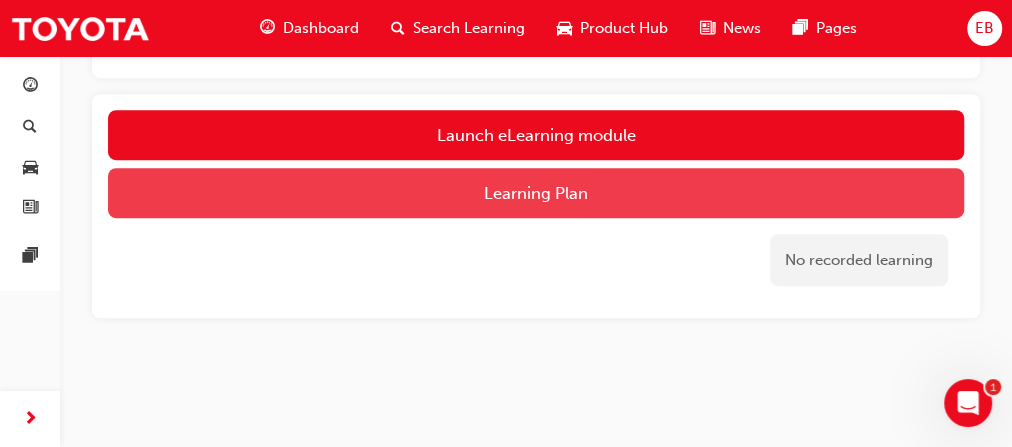 scroll, scrollTop: 600, scrollLeft: 0, axis: vertical 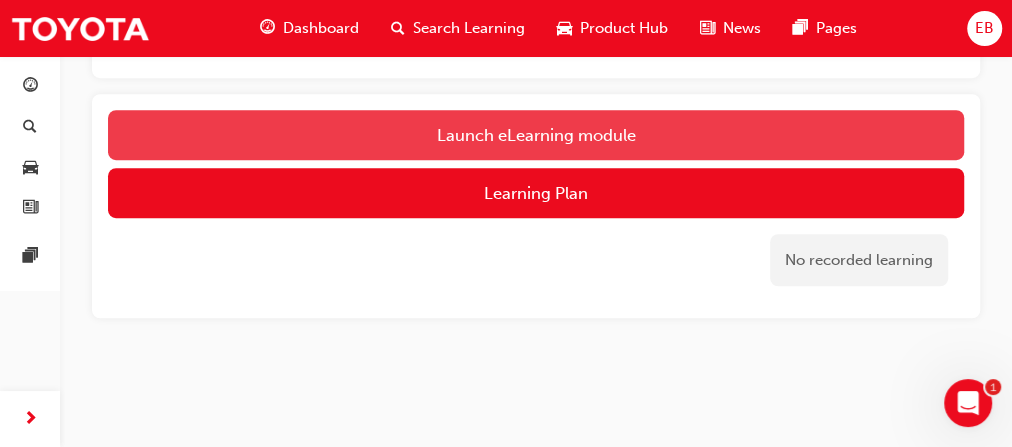 click on "Launch eLearning module" at bounding box center (536, 135) 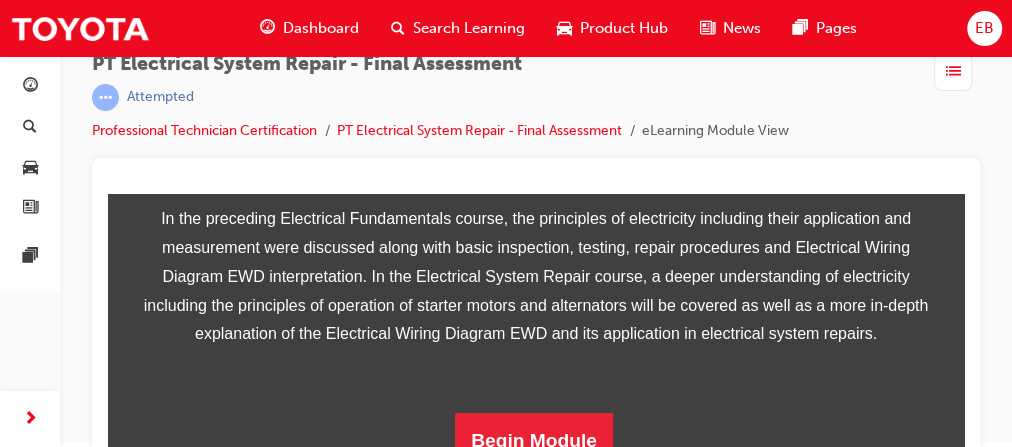 scroll, scrollTop: 55, scrollLeft: 0, axis: vertical 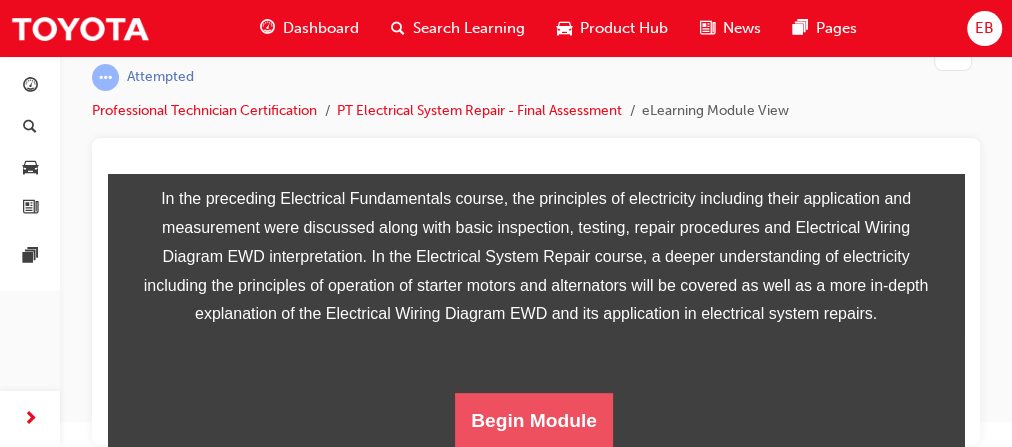 click on "Begin Module" at bounding box center [534, 421] 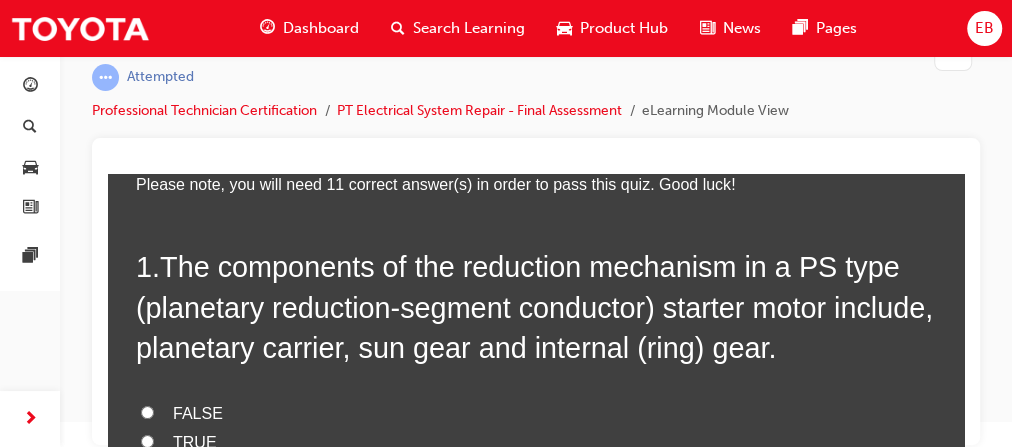 scroll, scrollTop: 160, scrollLeft: 0, axis: vertical 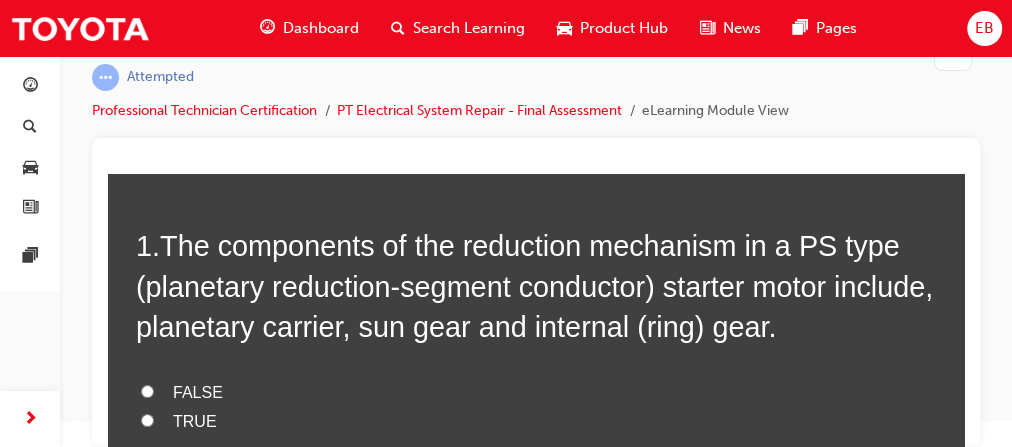 click on "TRUE" at bounding box center [195, 421] 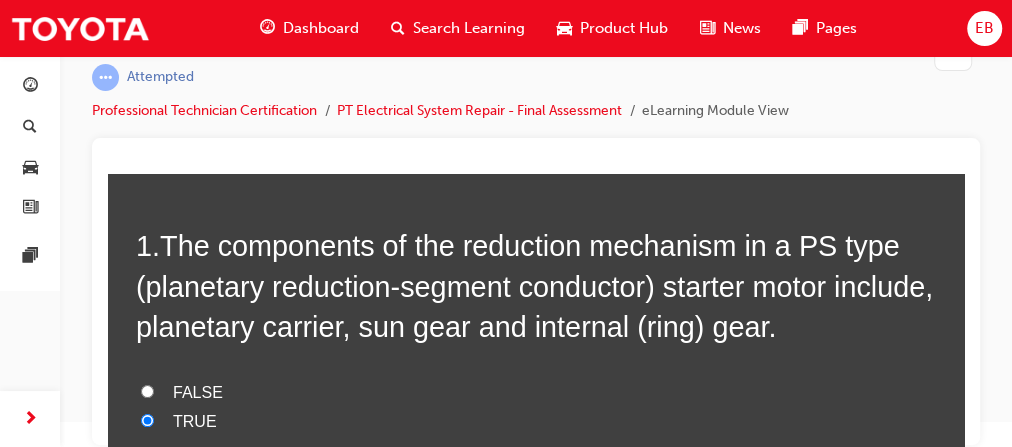 radio on "true" 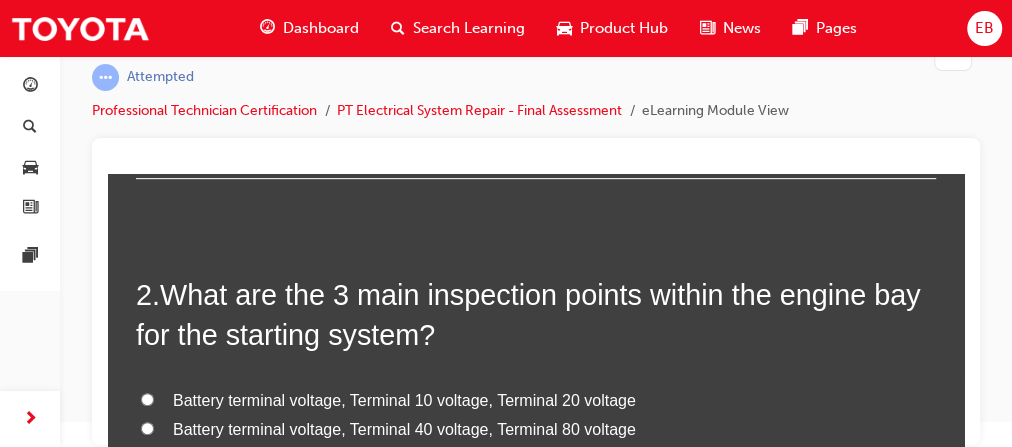 scroll, scrollTop: 640, scrollLeft: 0, axis: vertical 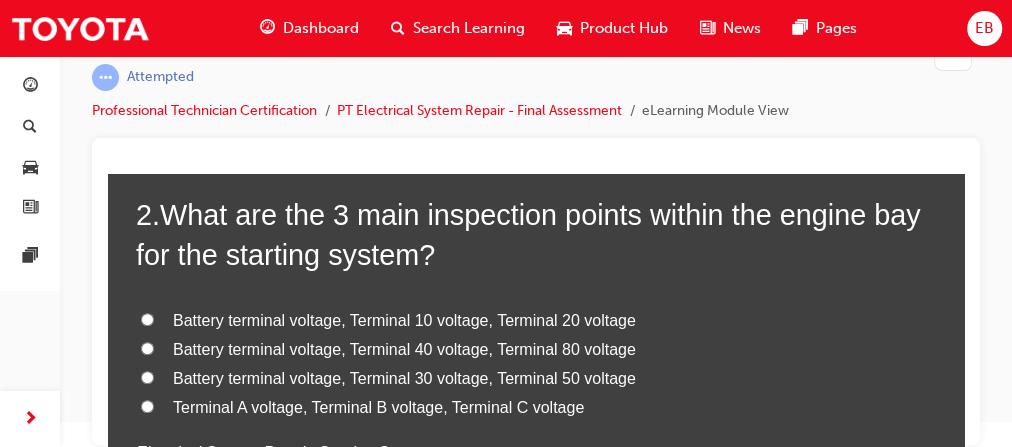 click on "Battery terminal voltage, Terminal 30 voltage, Terminal 50 voltage" at bounding box center (147, 377) 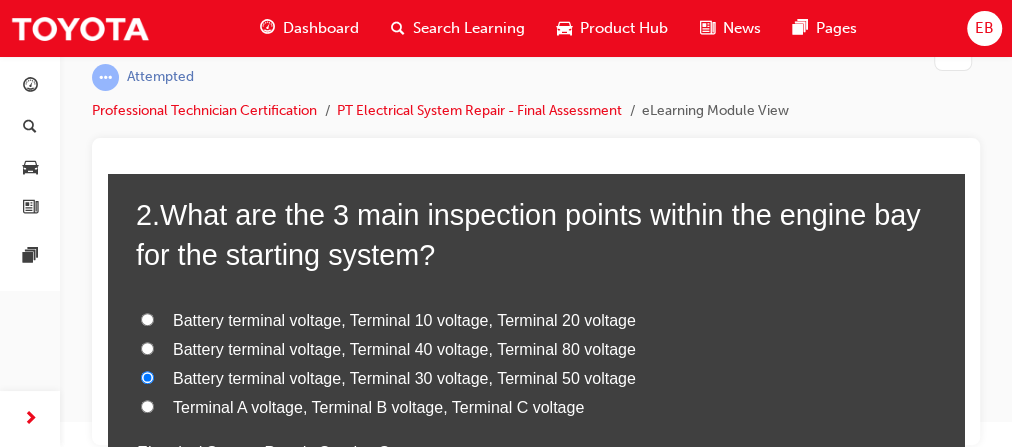 radio on "true" 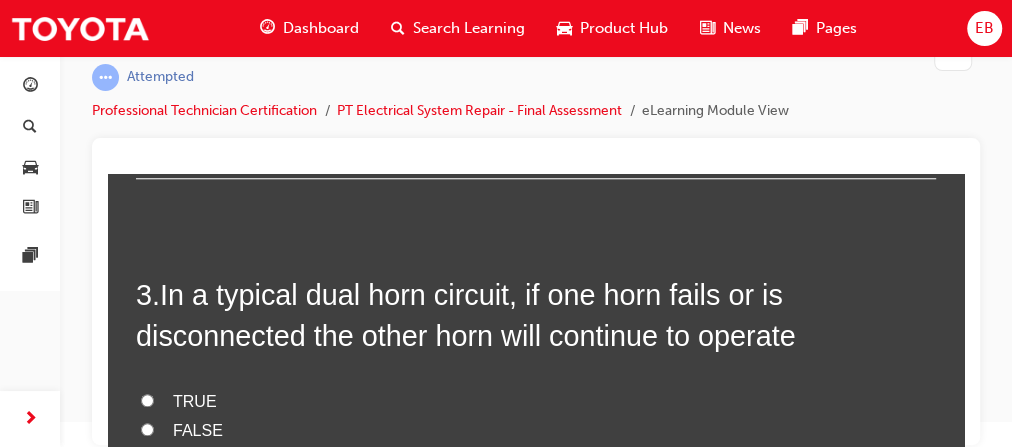 scroll, scrollTop: 1040, scrollLeft: 0, axis: vertical 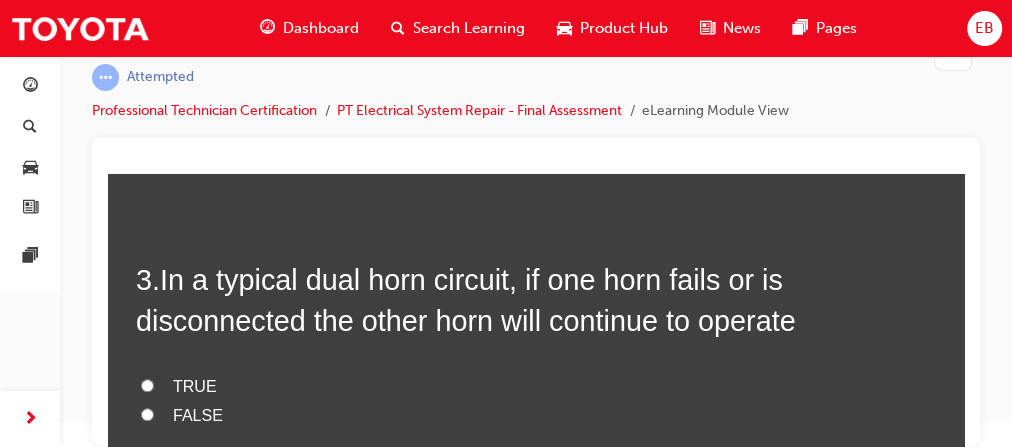 click on "TRUE" at bounding box center [195, 386] 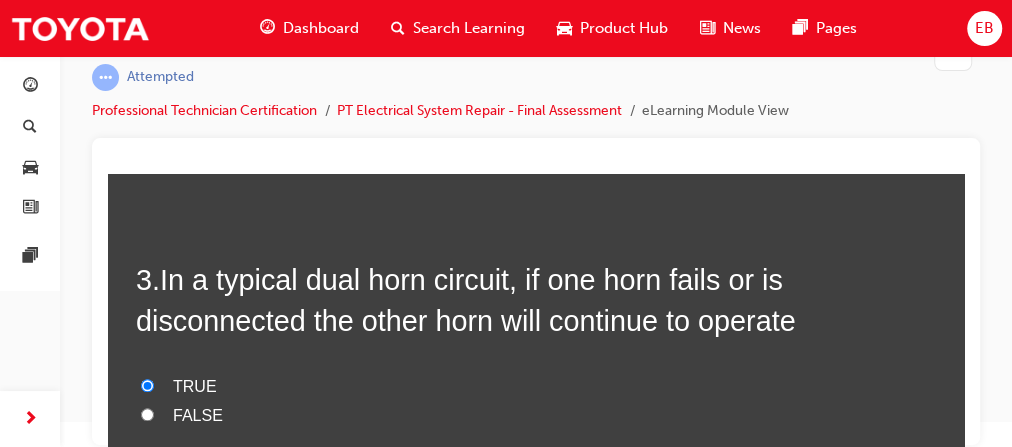 radio on "true" 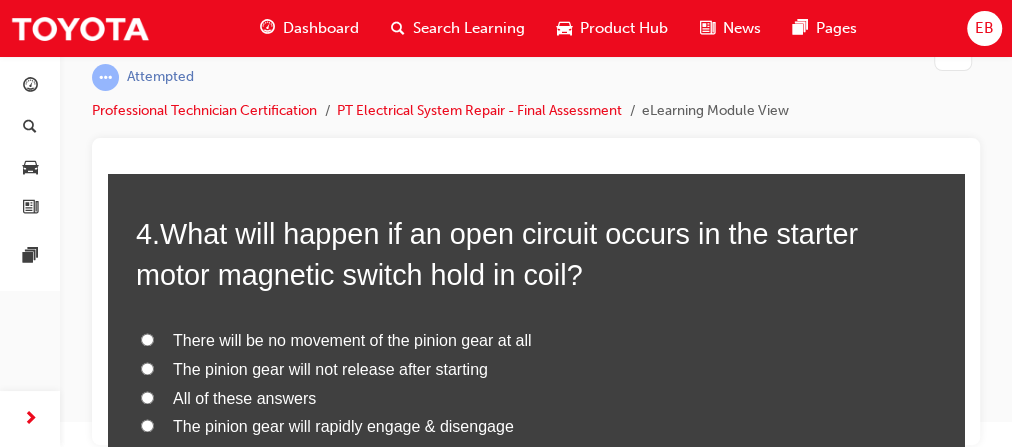 scroll, scrollTop: 1520, scrollLeft: 0, axis: vertical 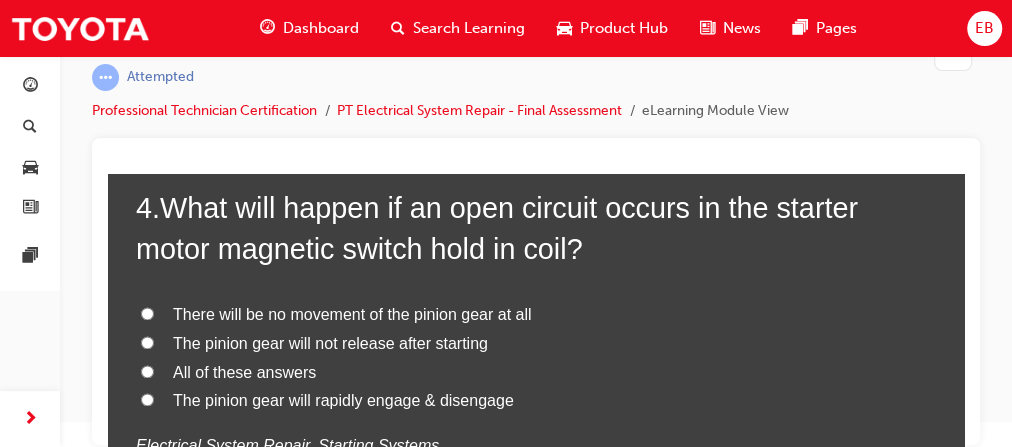 click on "The pinion gear will rapidly engage & disengage" at bounding box center [343, 400] 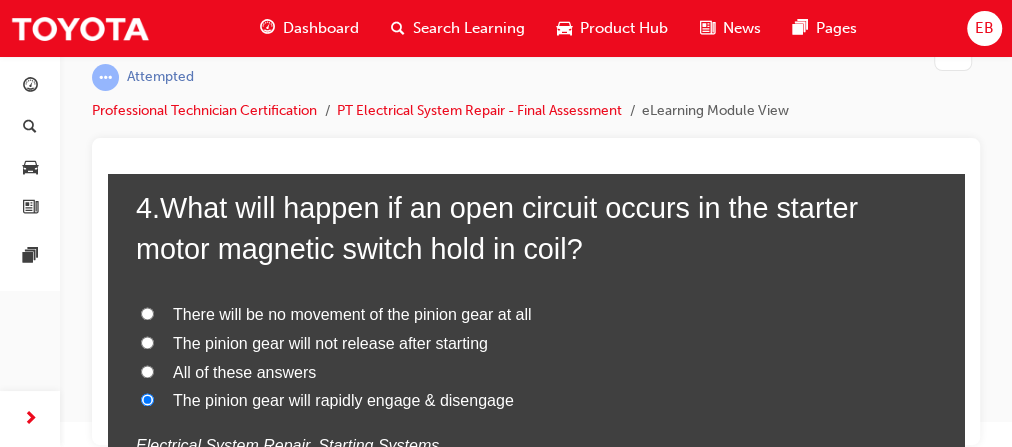 radio on "true" 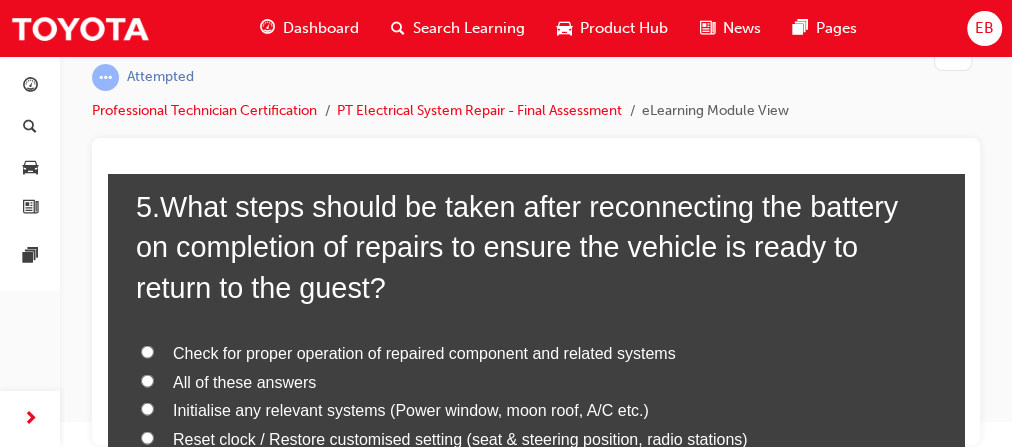 scroll, scrollTop: 2080, scrollLeft: 0, axis: vertical 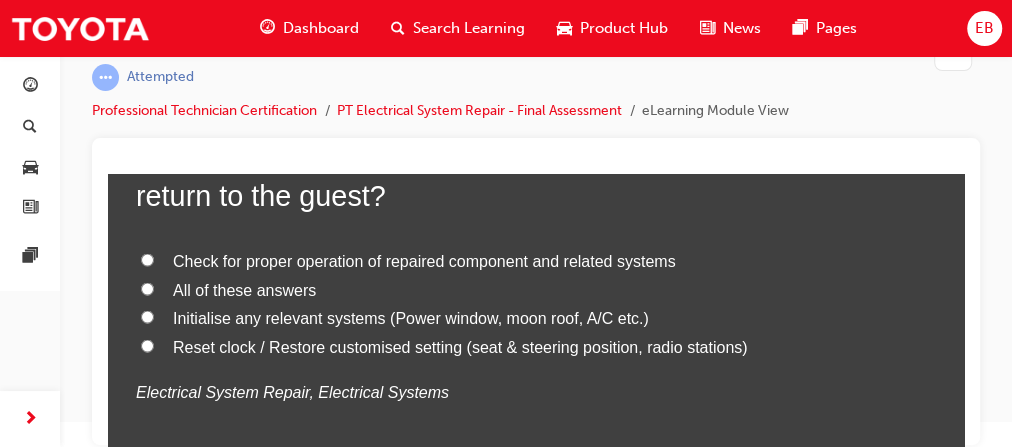 click on "All of these answers" at bounding box center [536, 290] 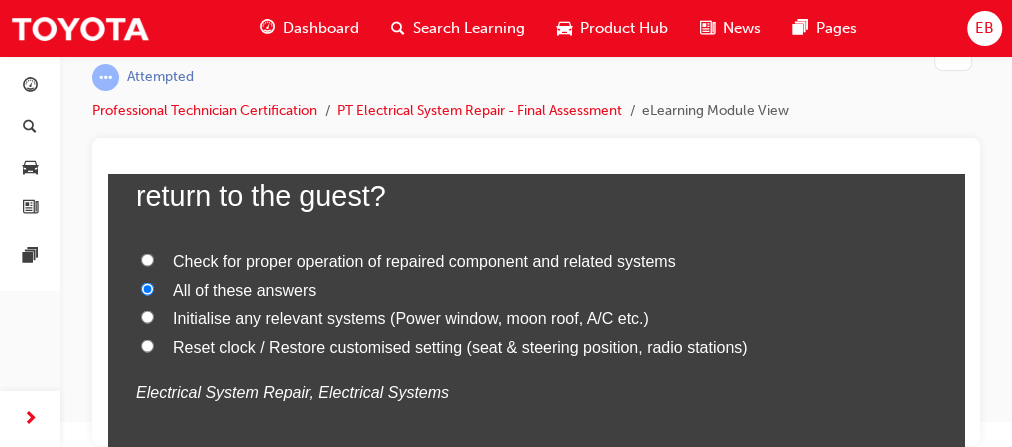 radio on "true" 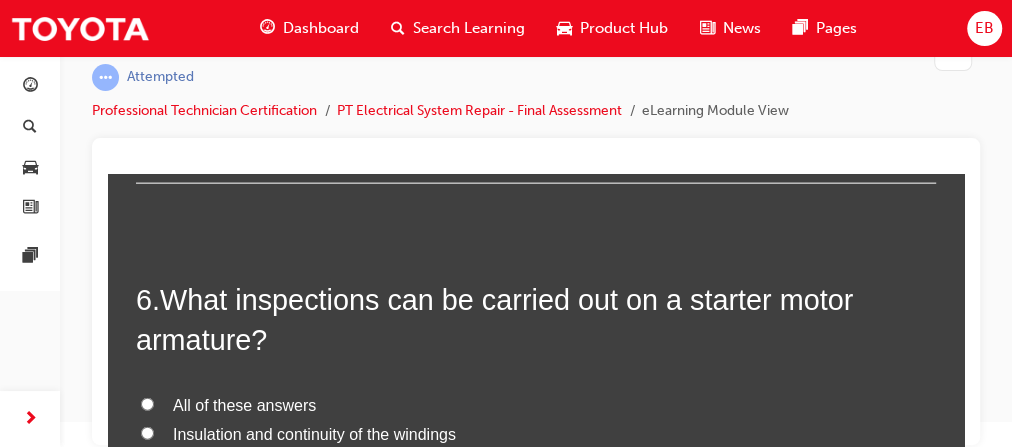 scroll, scrollTop: 2480, scrollLeft: 0, axis: vertical 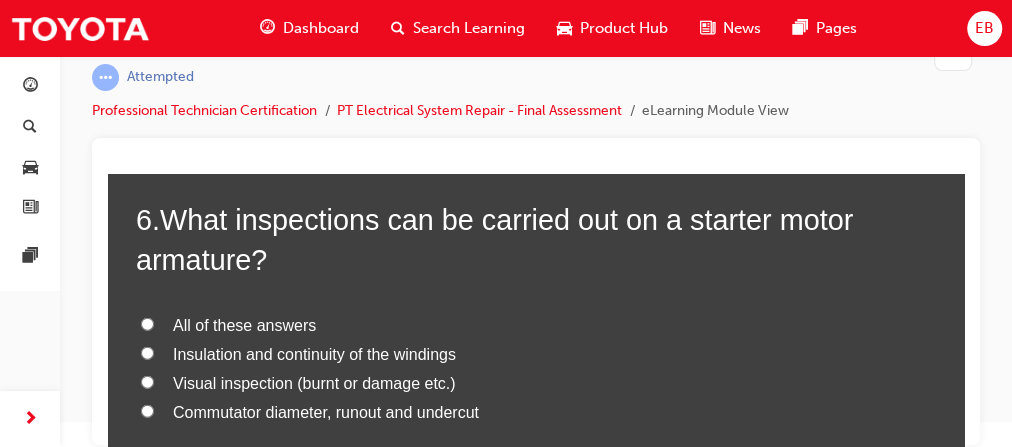 click on "All of these answers" at bounding box center [244, 325] 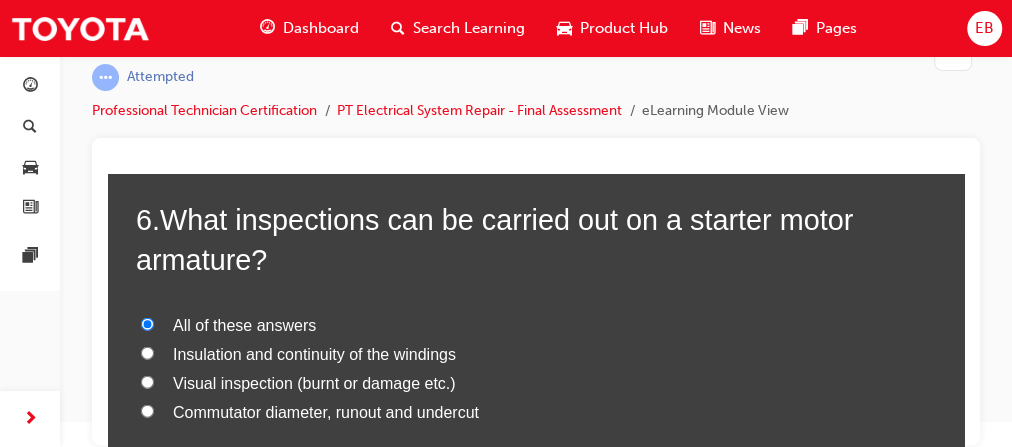 radio on "true" 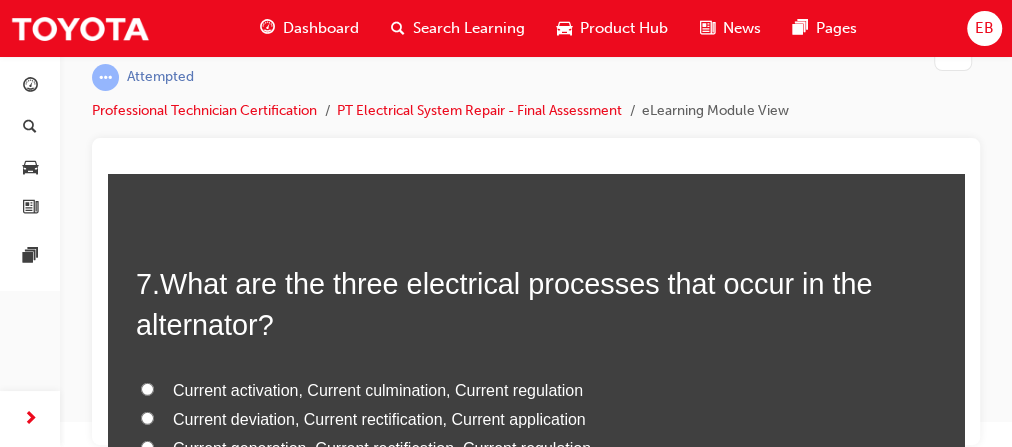 scroll, scrollTop: 2960, scrollLeft: 0, axis: vertical 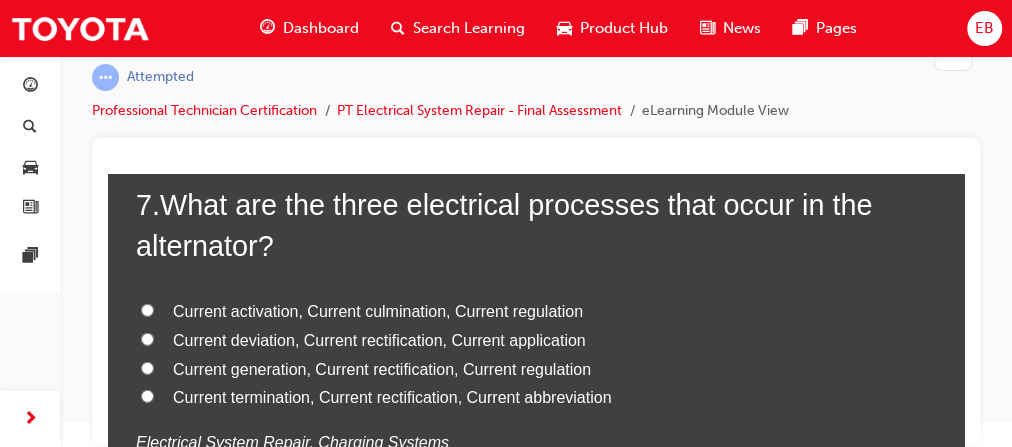 click on "Current generation, Current rectification, Current regulation" at bounding box center [382, 369] 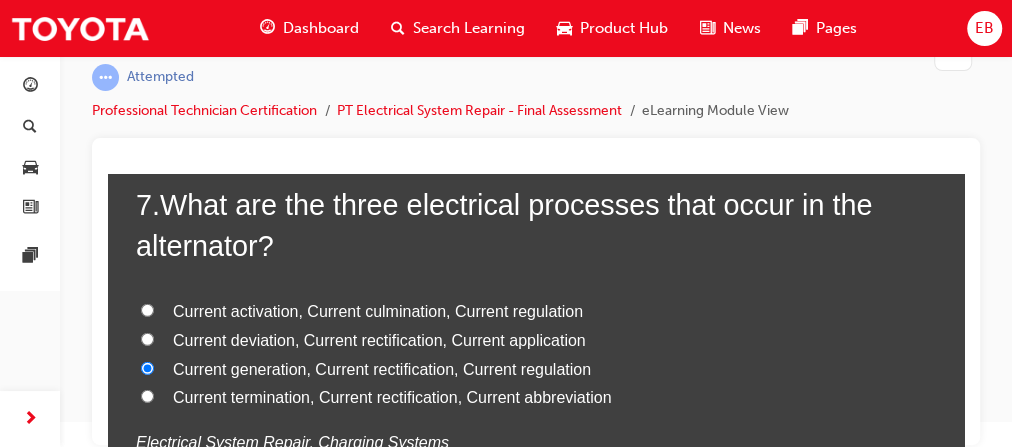 radio on "true" 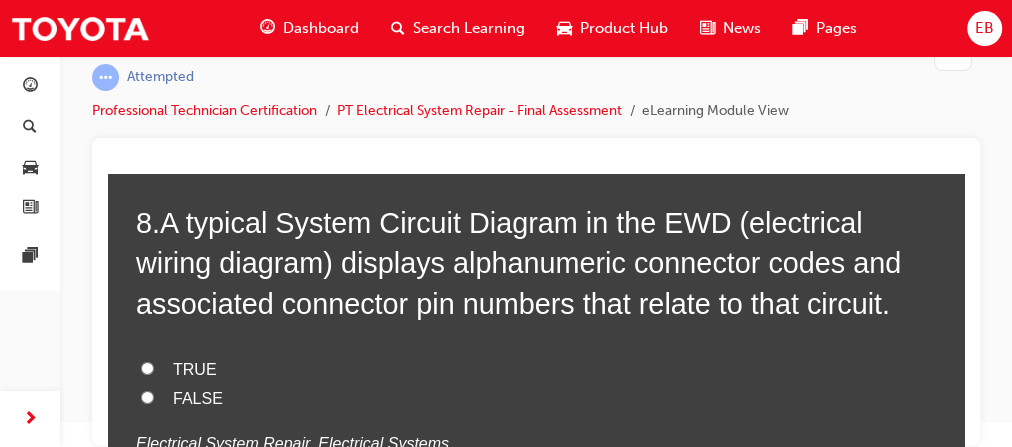 scroll, scrollTop: 3440, scrollLeft: 0, axis: vertical 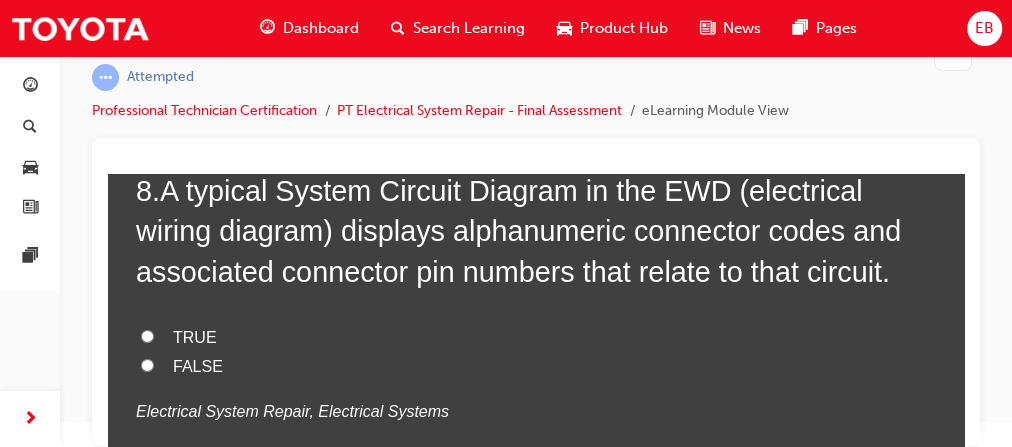 click on "TRUE" at bounding box center (147, 336) 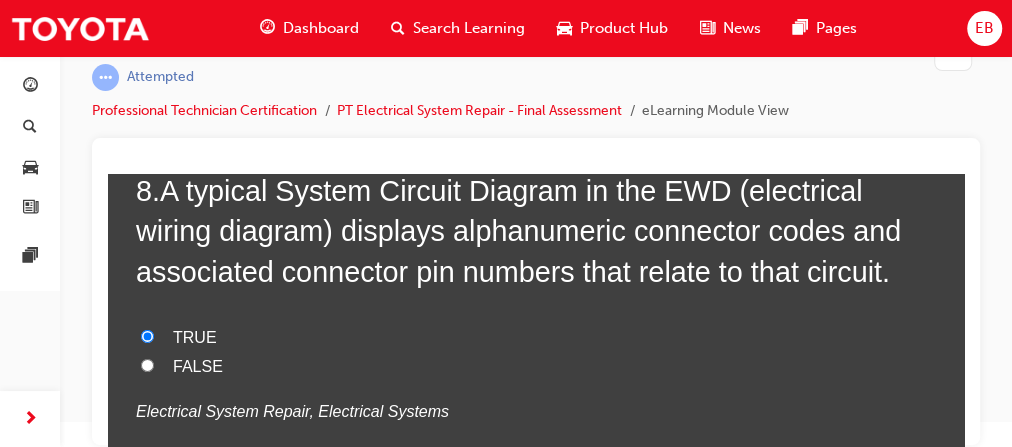 radio on "true" 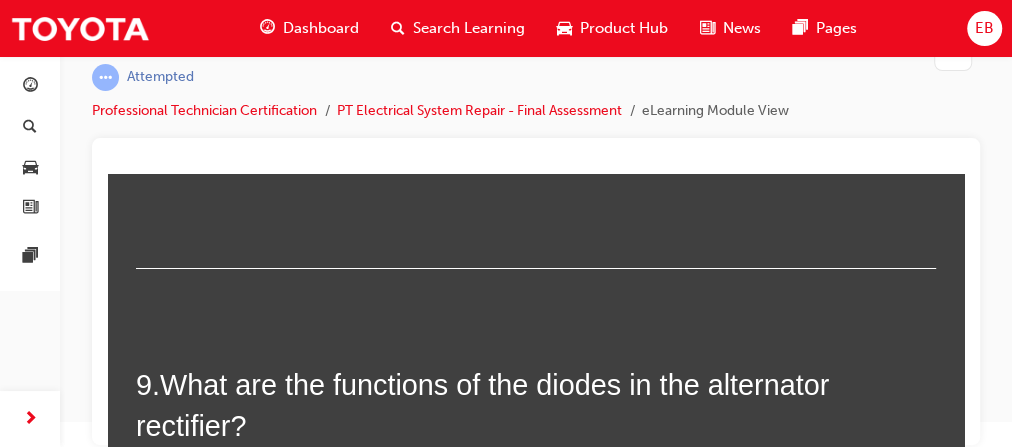scroll, scrollTop: 3840, scrollLeft: 0, axis: vertical 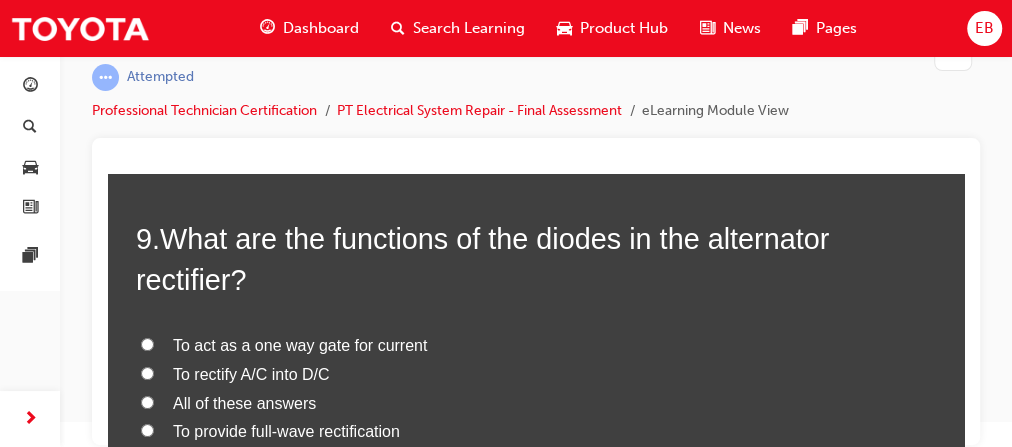 click on "All of these answers" at bounding box center [244, 403] 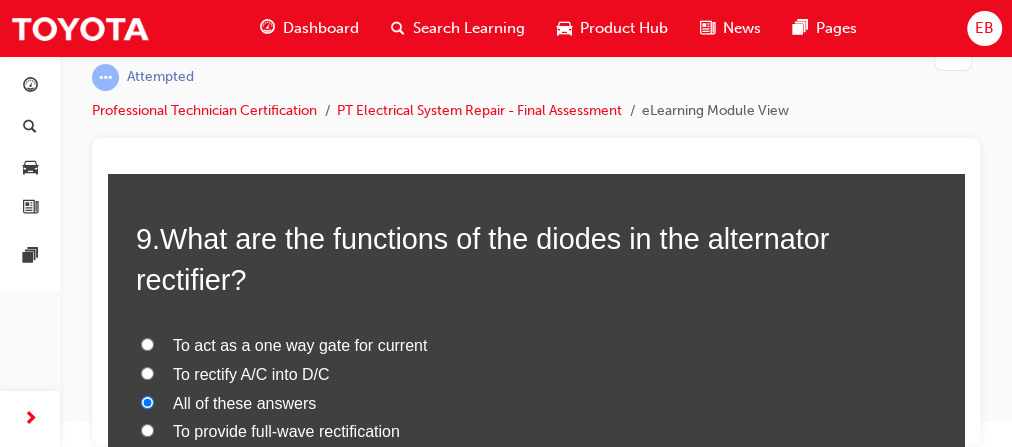 radio on "true" 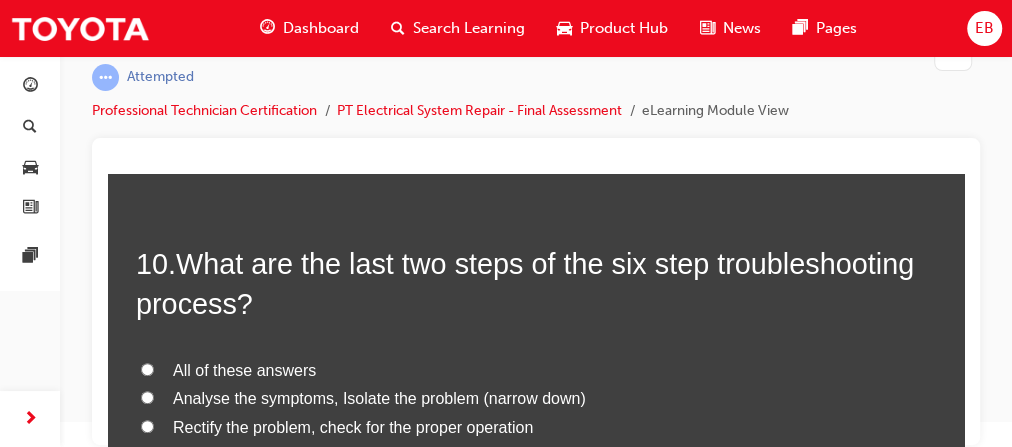 scroll, scrollTop: 4320, scrollLeft: 0, axis: vertical 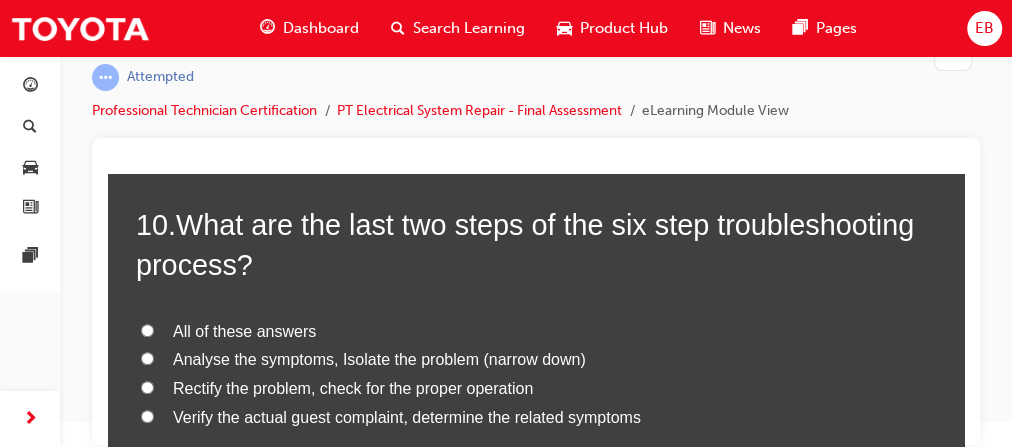click on "Rectify the problem, check for the proper operation" at bounding box center [353, 388] 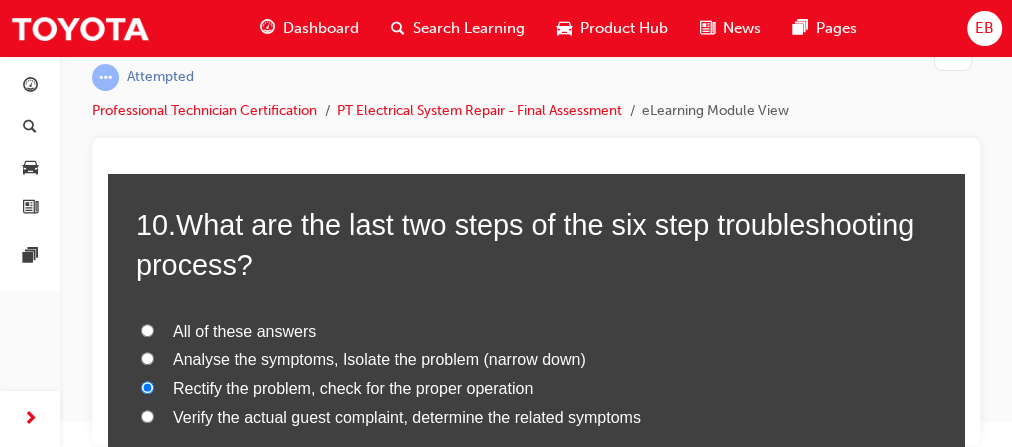 radio on "true" 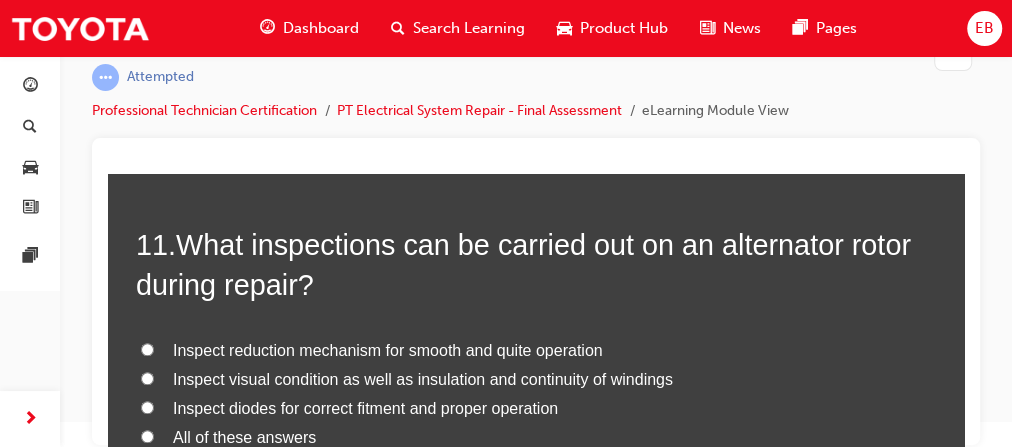 scroll, scrollTop: 4800, scrollLeft: 0, axis: vertical 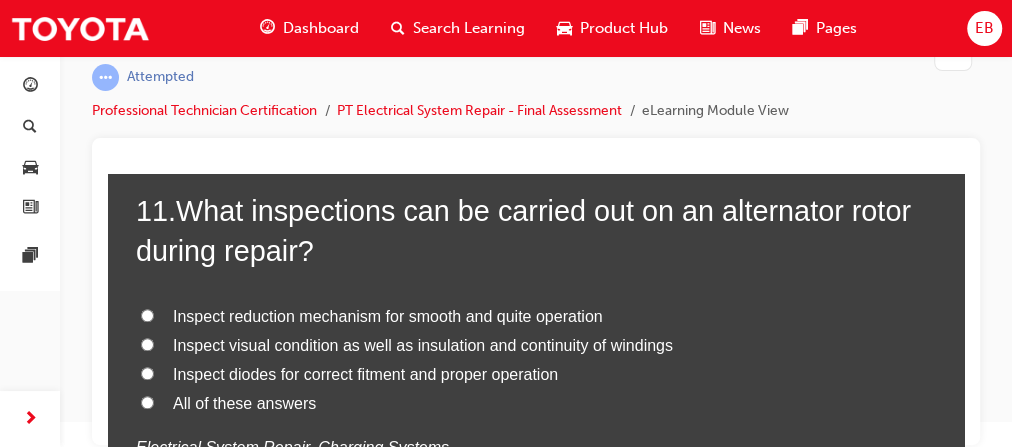 click on "Inspect visual condition as well as insulation and continuity of windings" at bounding box center (423, 345) 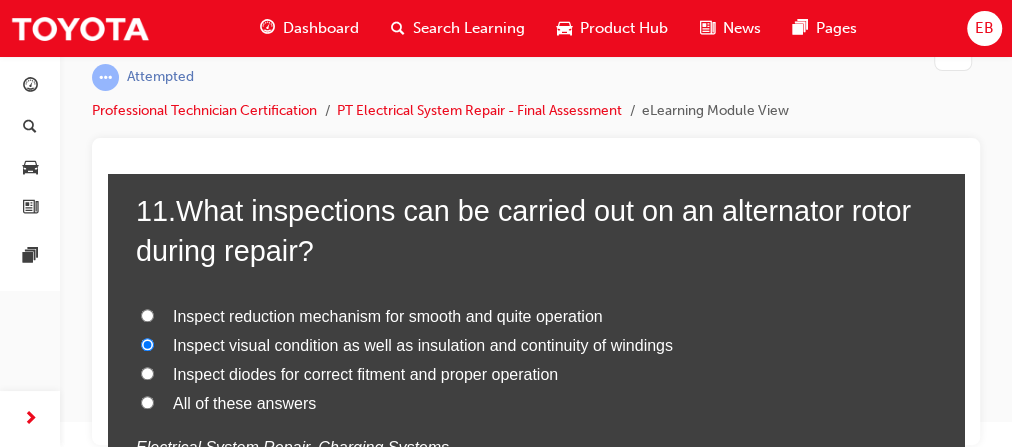 radio on "true" 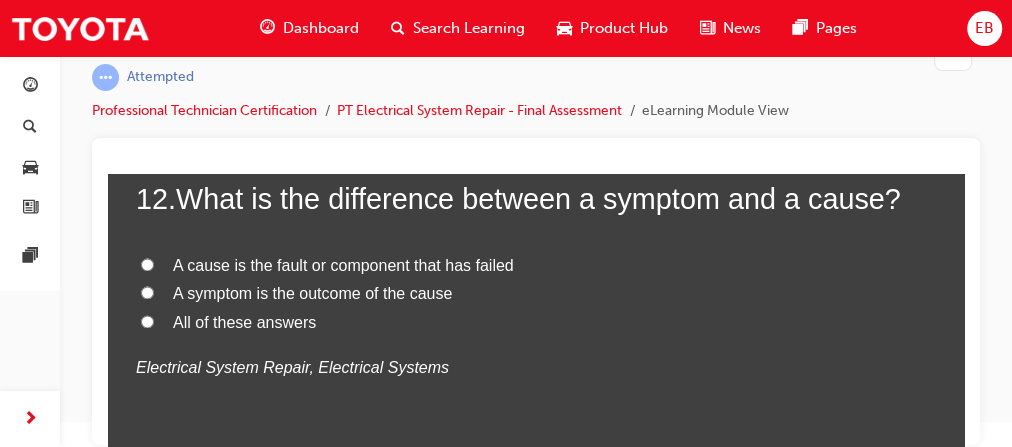 scroll, scrollTop: 5280, scrollLeft: 0, axis: vertical 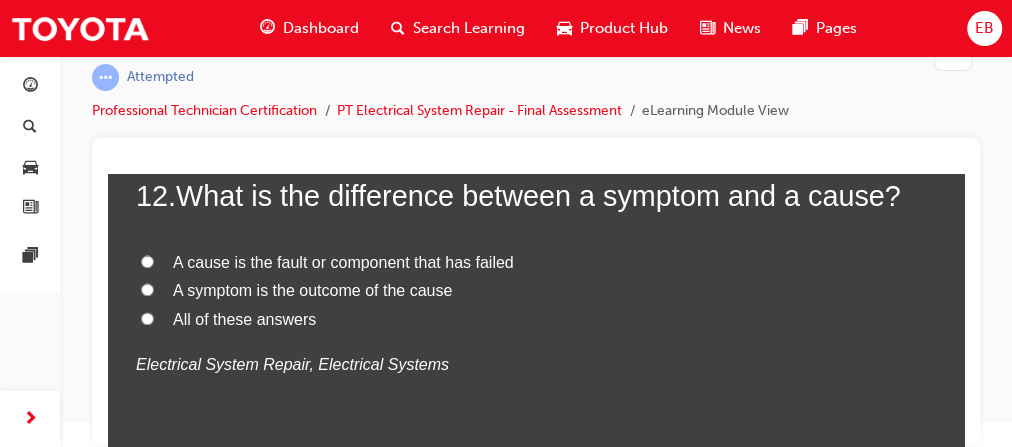 click on "A symptom is the outcome of the cause" at bounding box center (312, 290) 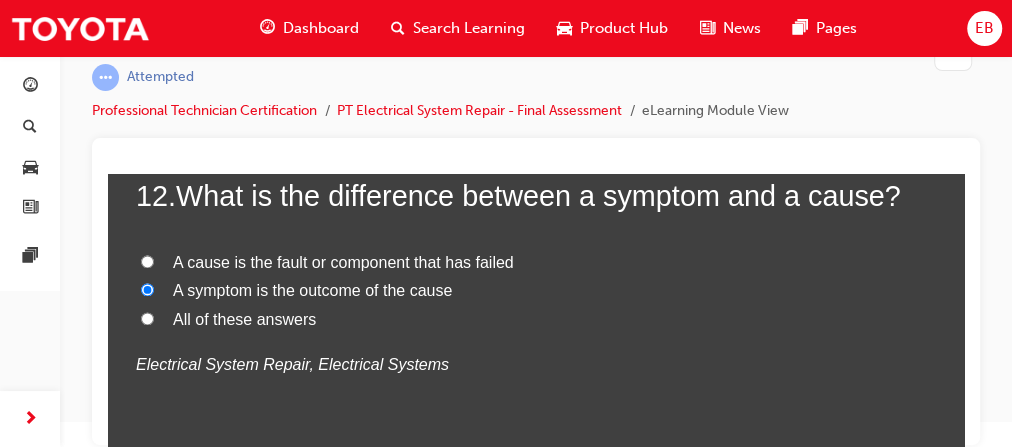 radio on "true" 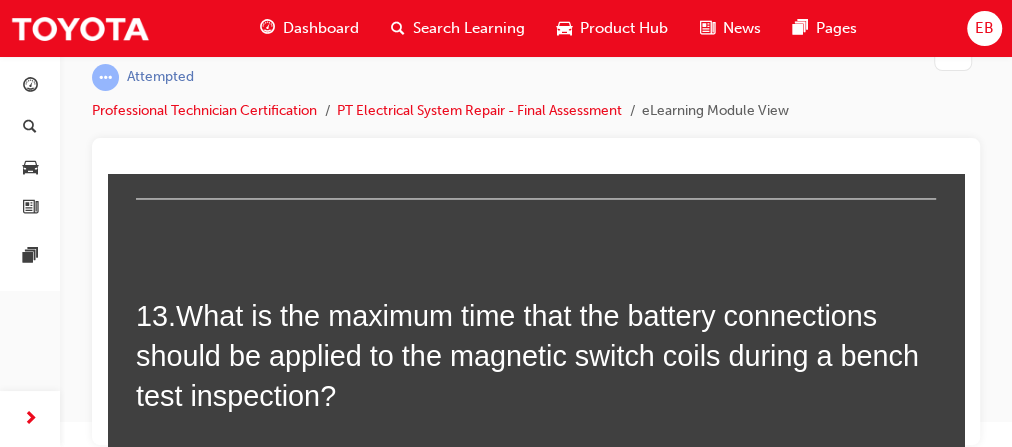 scroll, scrollTop: 5600, scrollLeft: 0, axis: vertical 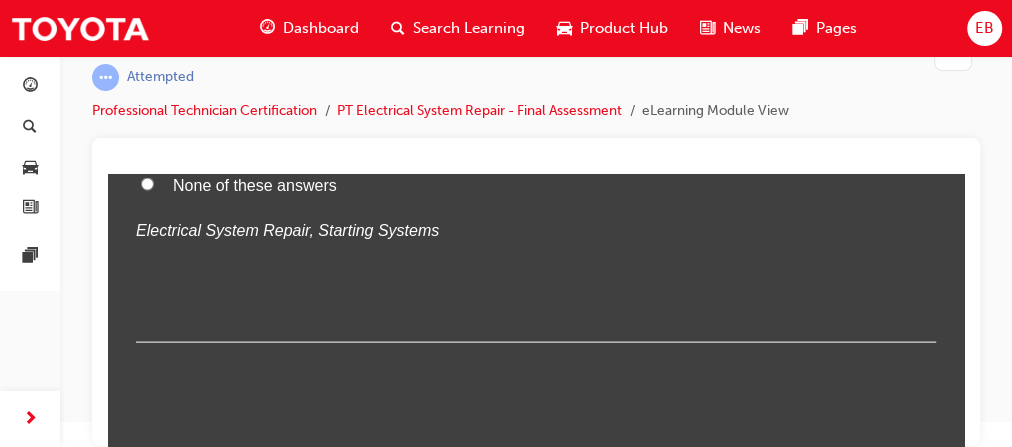 click on "1 .  The components of the reduction mechanism in a PS type (planetary reduction-segment conductor) starter motor include, planetary carrier, sun gear and internal (ring) gear. FALSE TRUE
Electrical System Repair, Starting Systems 2 .  What are the 3 main inspection points within the engine bay for the starting system? Battery terminal voltage, Terminal 10 voltage, Terminal 20 voltage Battery terminal voltage, Terminal 40 voltage, Terminal 80 voltage Battery terminal voltage, Terminal 30 voltage, Terminal 50 voltage Terminal A voltage, Terminal B voltage, Terminal C voltage
Electrical System Repair, Starting Systems 3 .  In a typical dual horn circuit, if one horn fails or is disconnected the other horn will continue to operate TRUE FALSE
Electrical System Repair, Electrical Systems 4 .  What will happen if an open circuit occurs in the starter motor magnetic switch hold in coil? There will be no movement of the pinion gear at all The pinion gear will not release after starting All of these answers 5" at bounding box center (536, -2343) 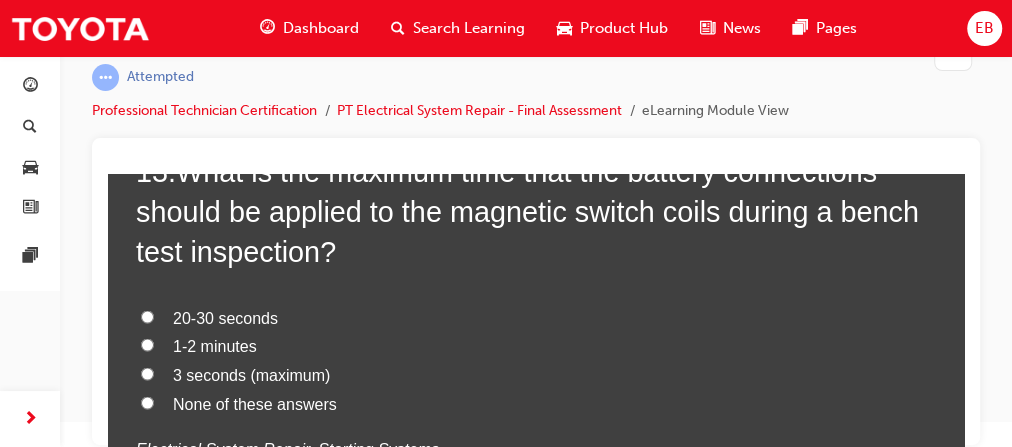 scroll, scrollTop: 5680, scrollLeft: 0, axis: vertical 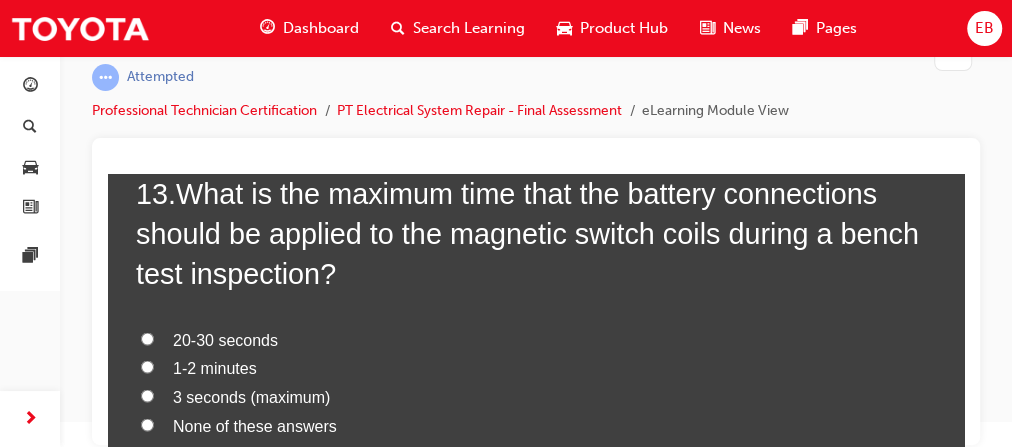 click on "20-30 seconds" at bounding box center (147, 338) 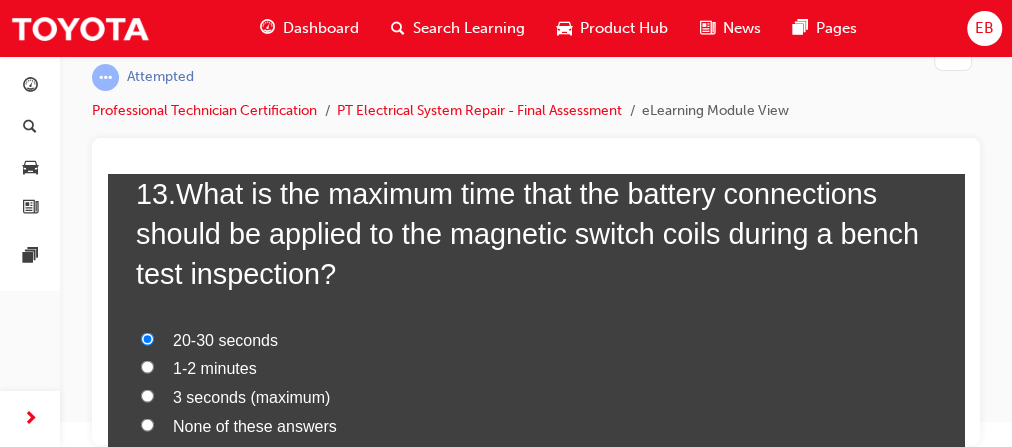 radio on "true" 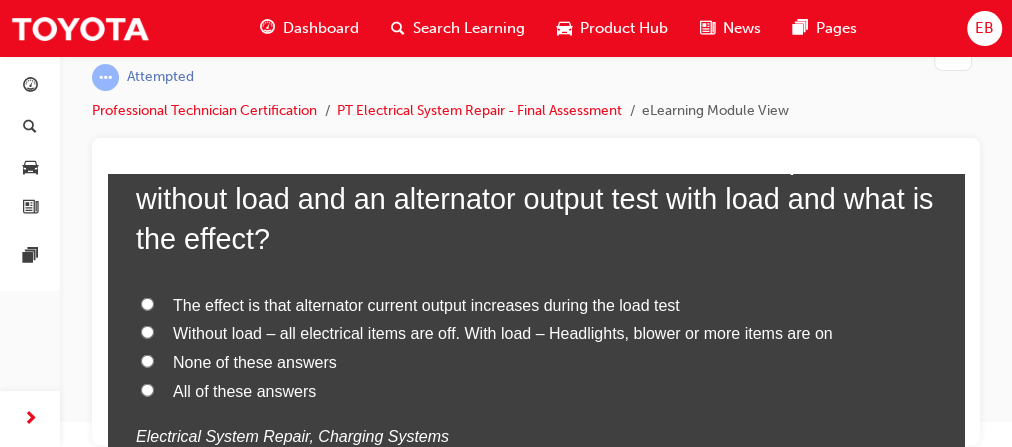 scroll, scrollTop: 6240, scrollLeft: 0, axis: vertical 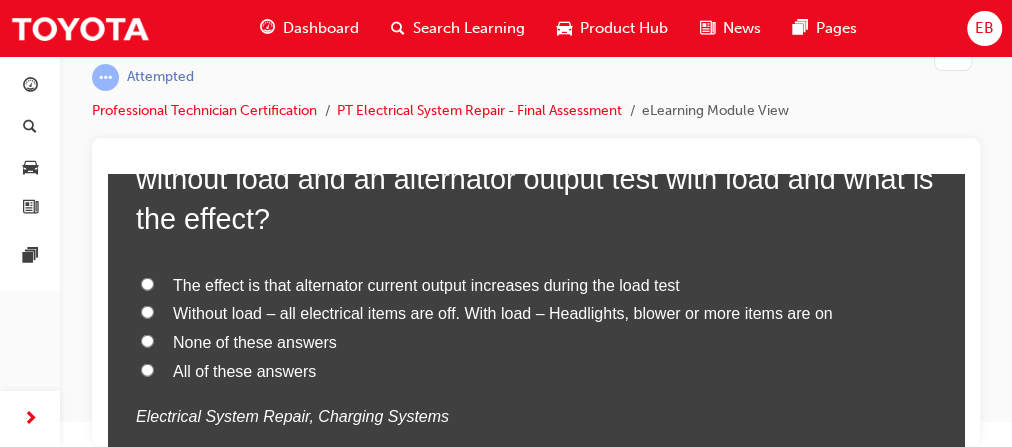 click on "All of these answers" at bounding box center (536, 372) 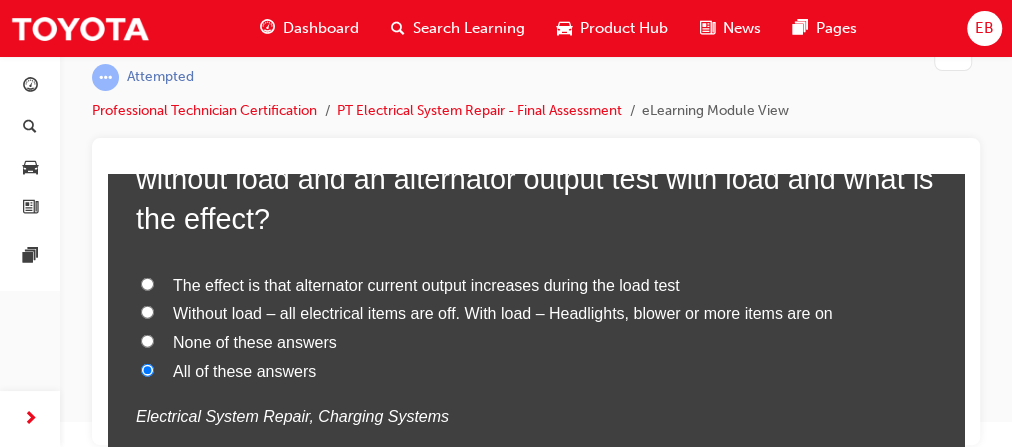 radio on "true" 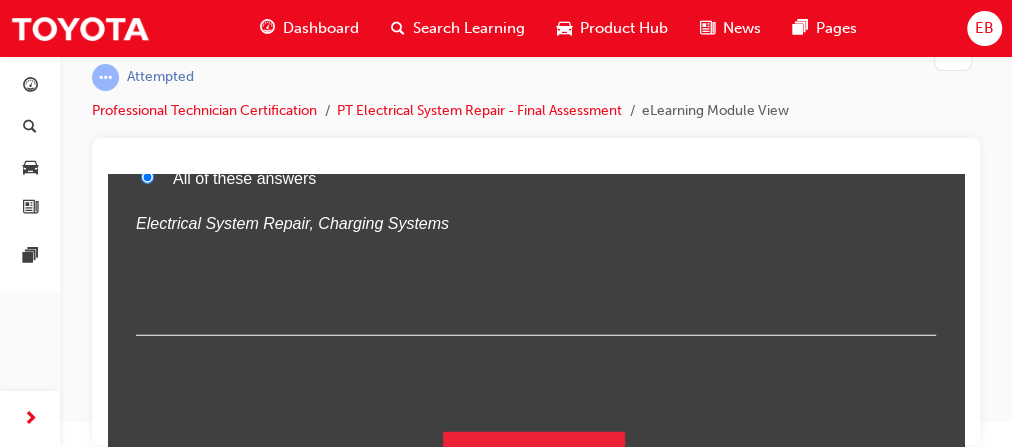 scroll, scrollTop: 6464, scrollLeft: 0, axis: vertical 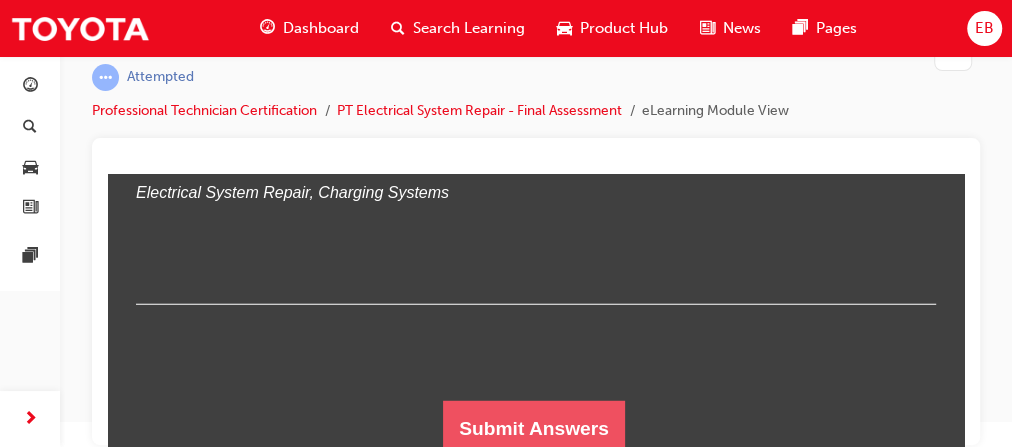 click on "Submit Answers" at bounding box center [534, 429] 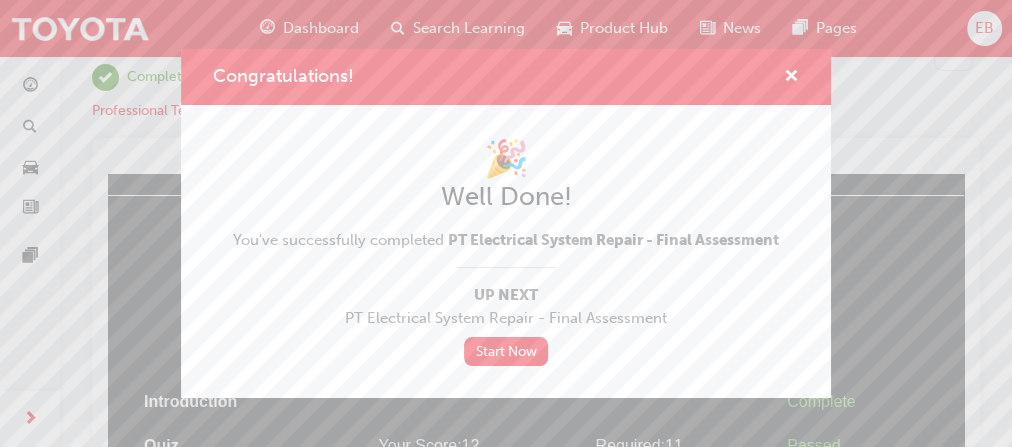 scroll, scrollTop: 154, scrollLeft: 0, axis: vertical 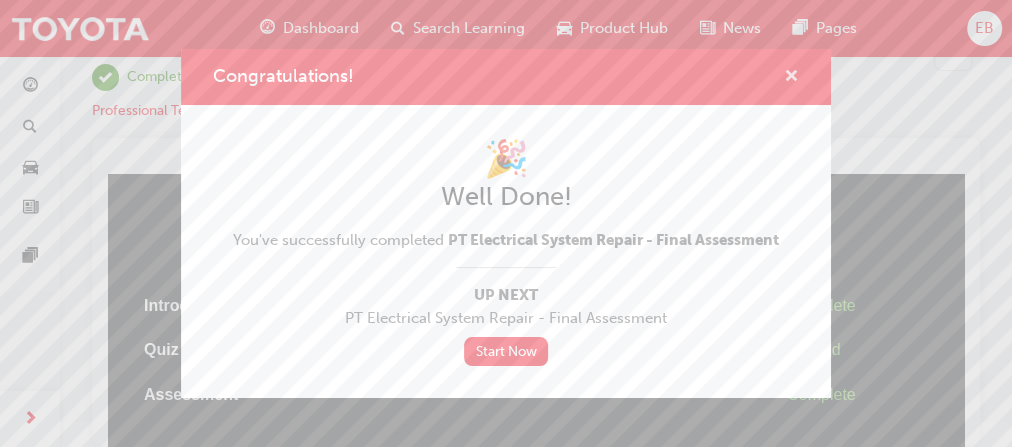 click at bounding box center (791, 78) 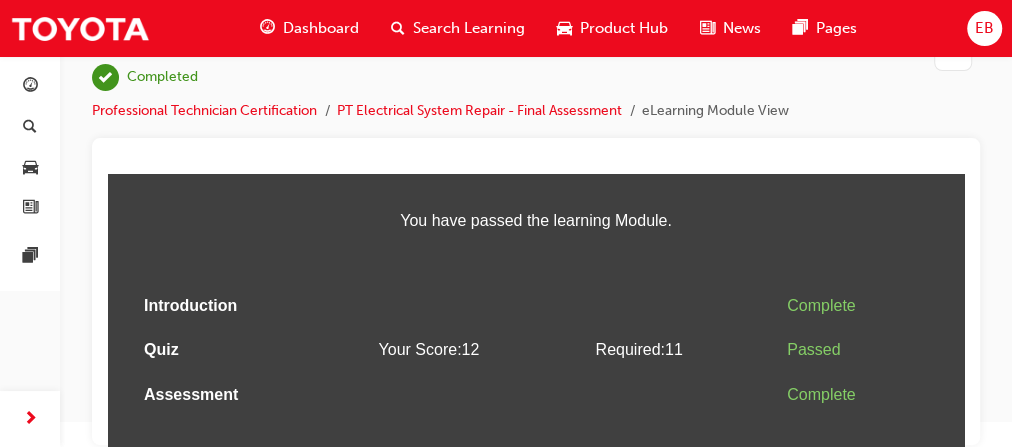 click on "Dashboard" at bounding box center (321, 28) 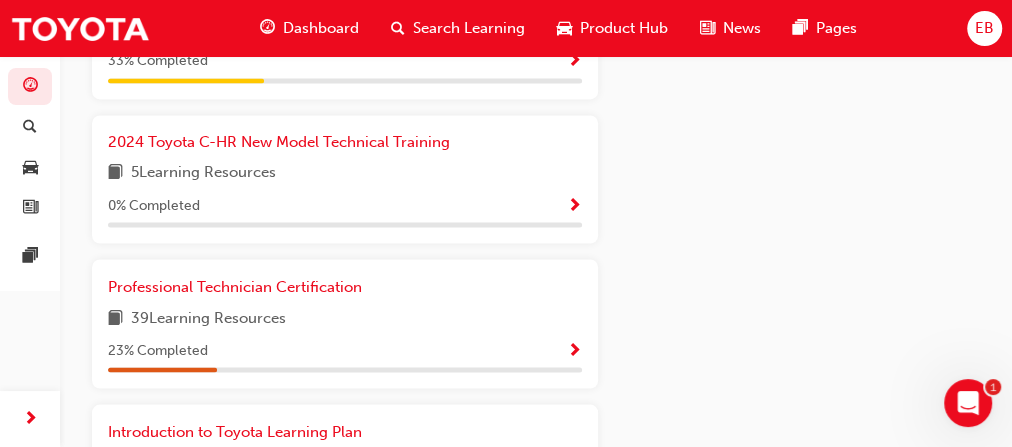 scroll, scrollTop: 1540, scrollLeft: 0, axis: vertical 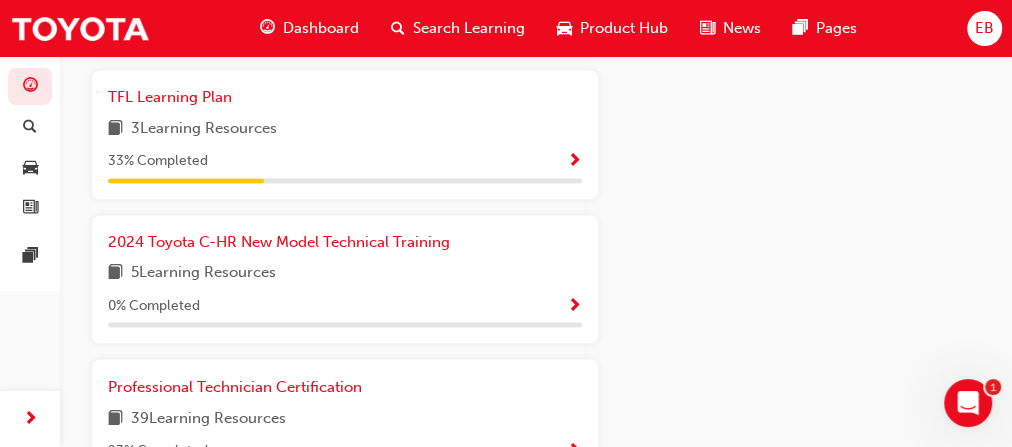 click at bounding box center (574, 451) 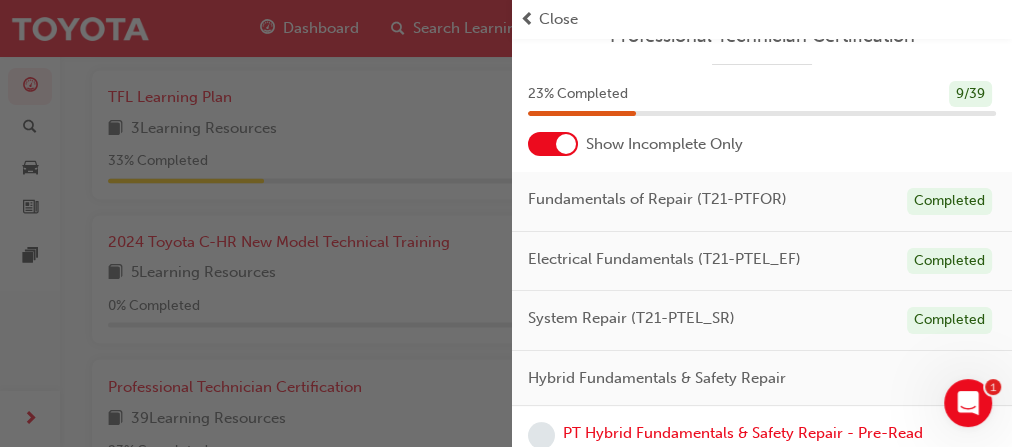 scroll, scrollTop: 80, scrollLeft: 0, axis: vertical 